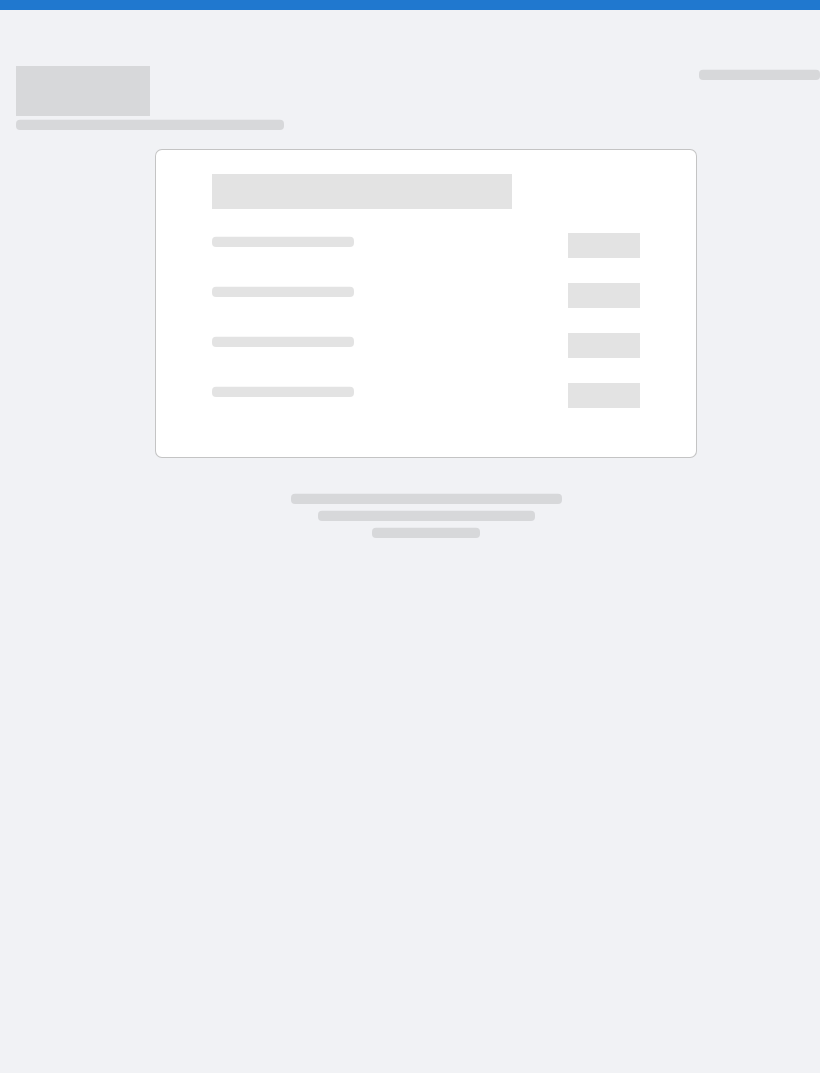 scroll, scrollTop: 0, scrollLeft: 0, axis: both 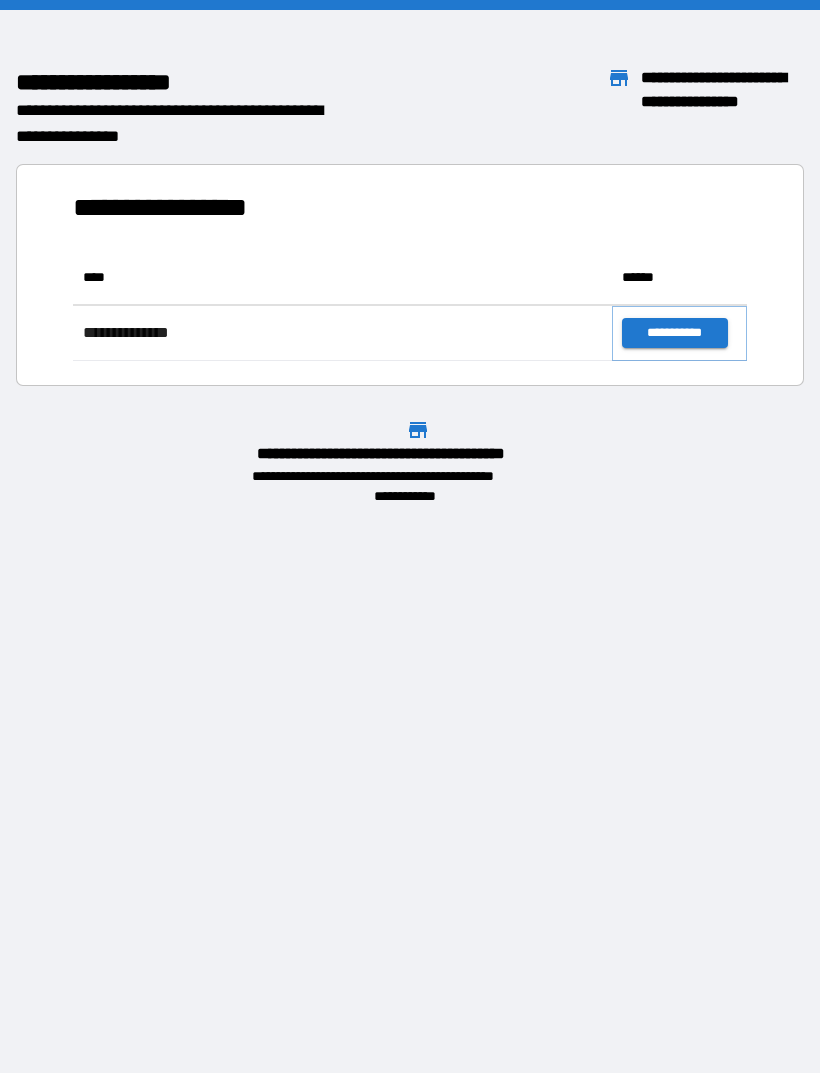 click on "**********" at bounding box center [674, 333] 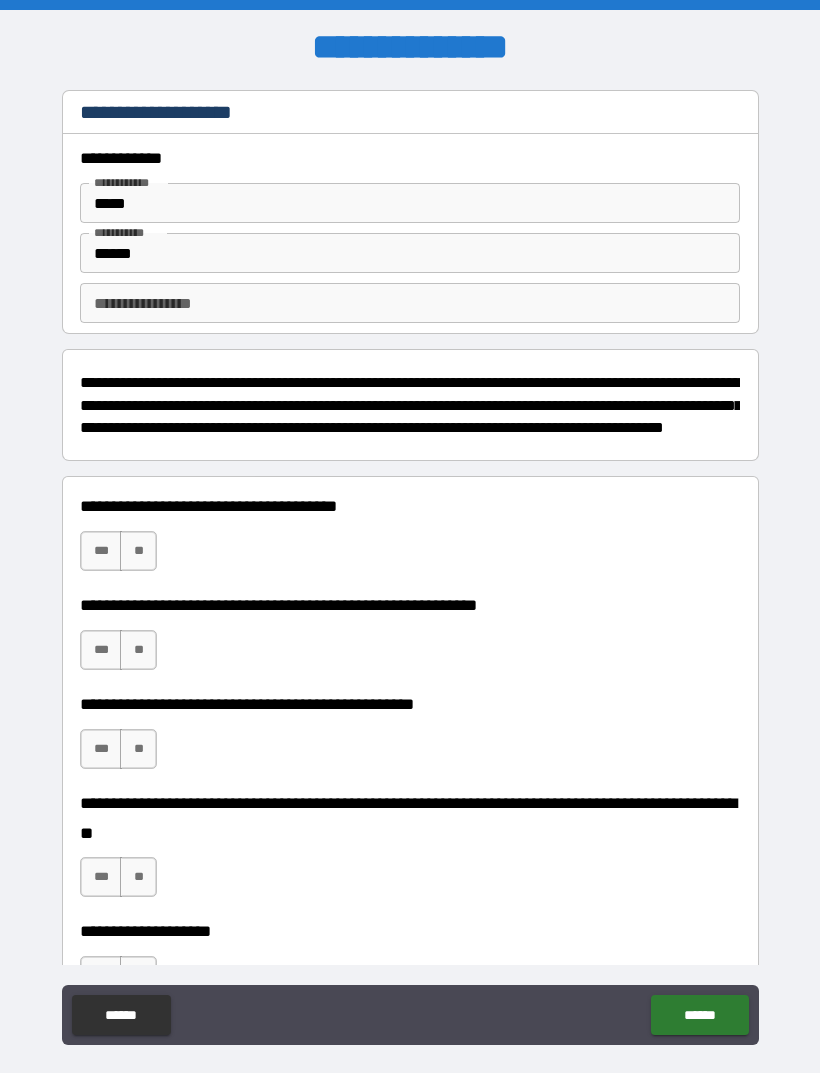 click on "**********" at bounding box center (410, 303) 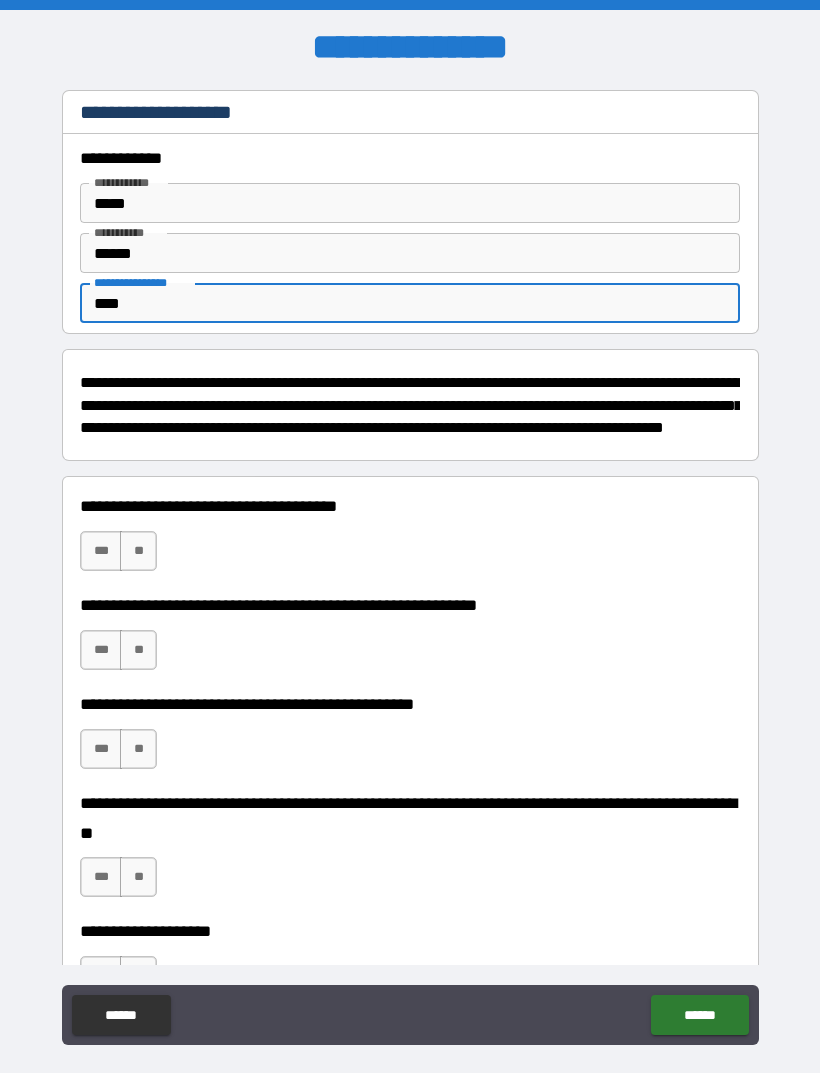 type on "****" 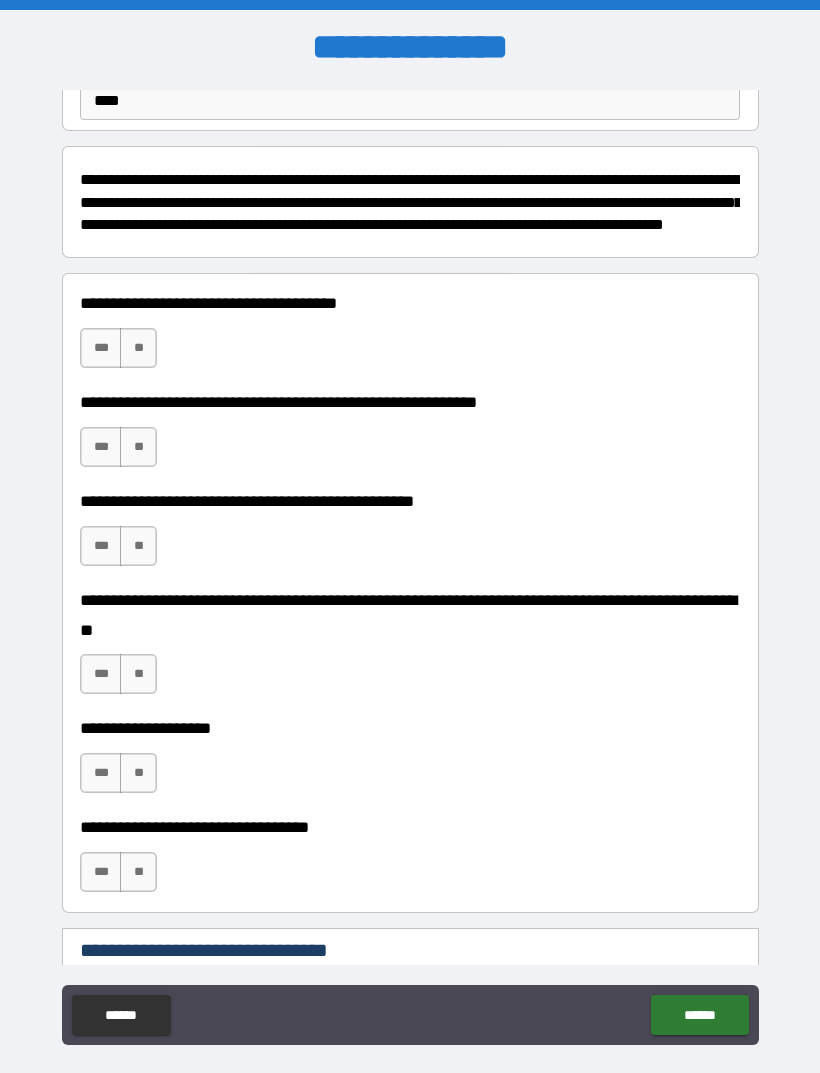scroll, scrollTop: 212, scrollLeft: 0, axis: vertical 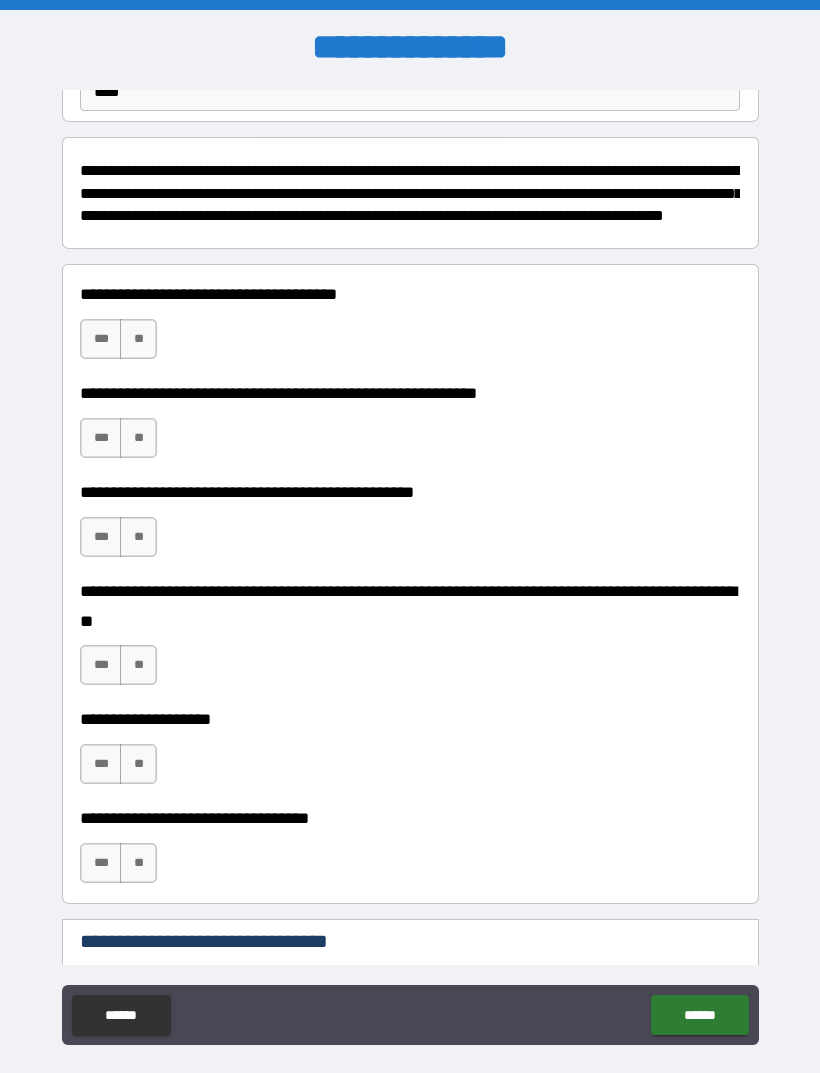 click on "***" at bounding box center [101, 339] 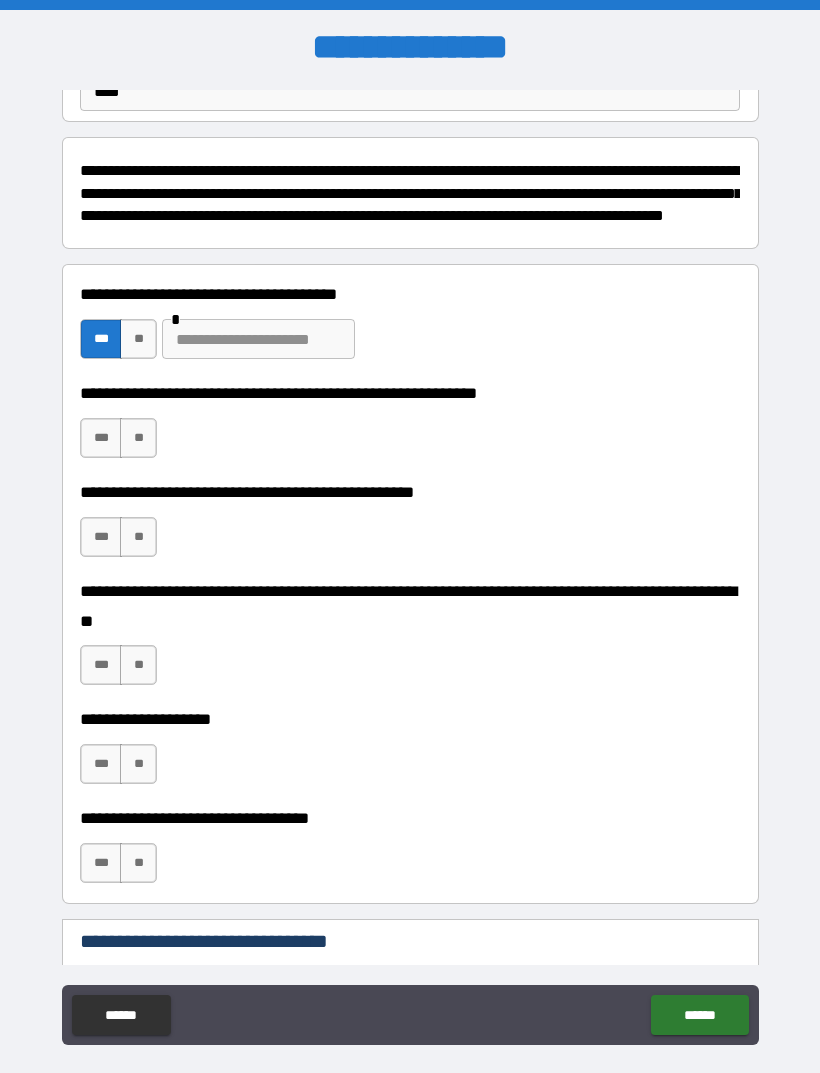 click on "**" at bounding box center [138, 339] 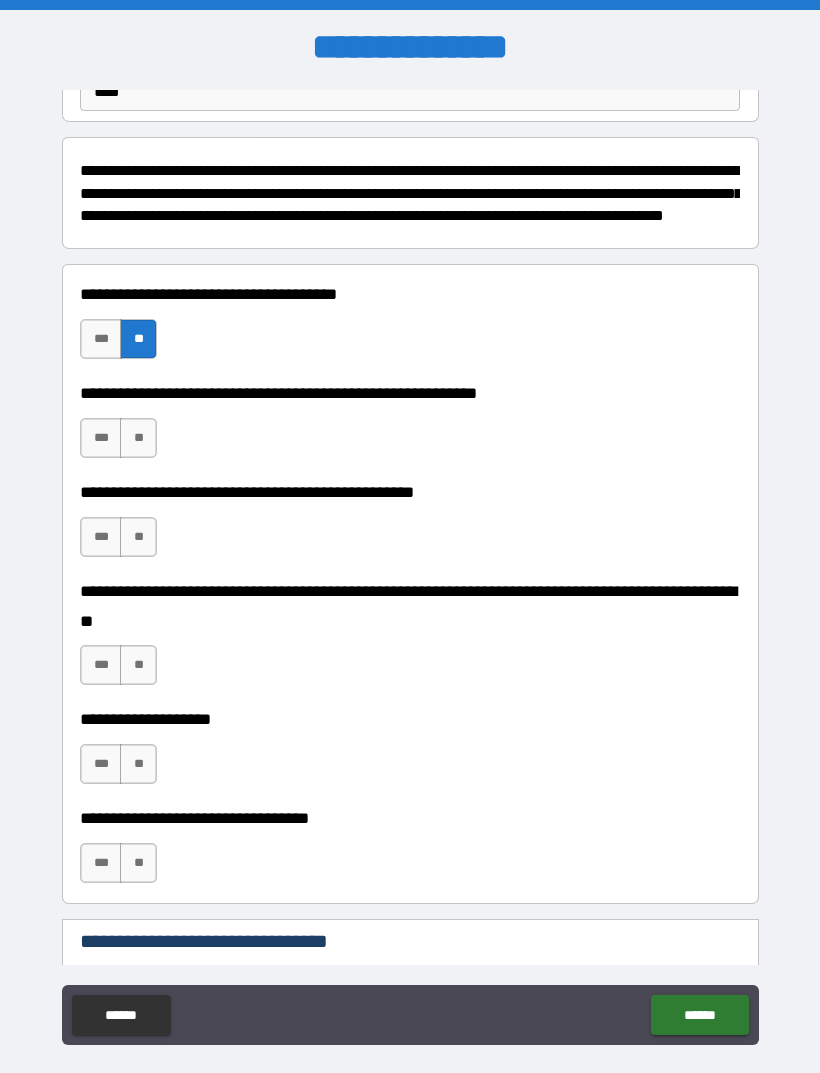 click on "**" at bounding box center (138, 438) 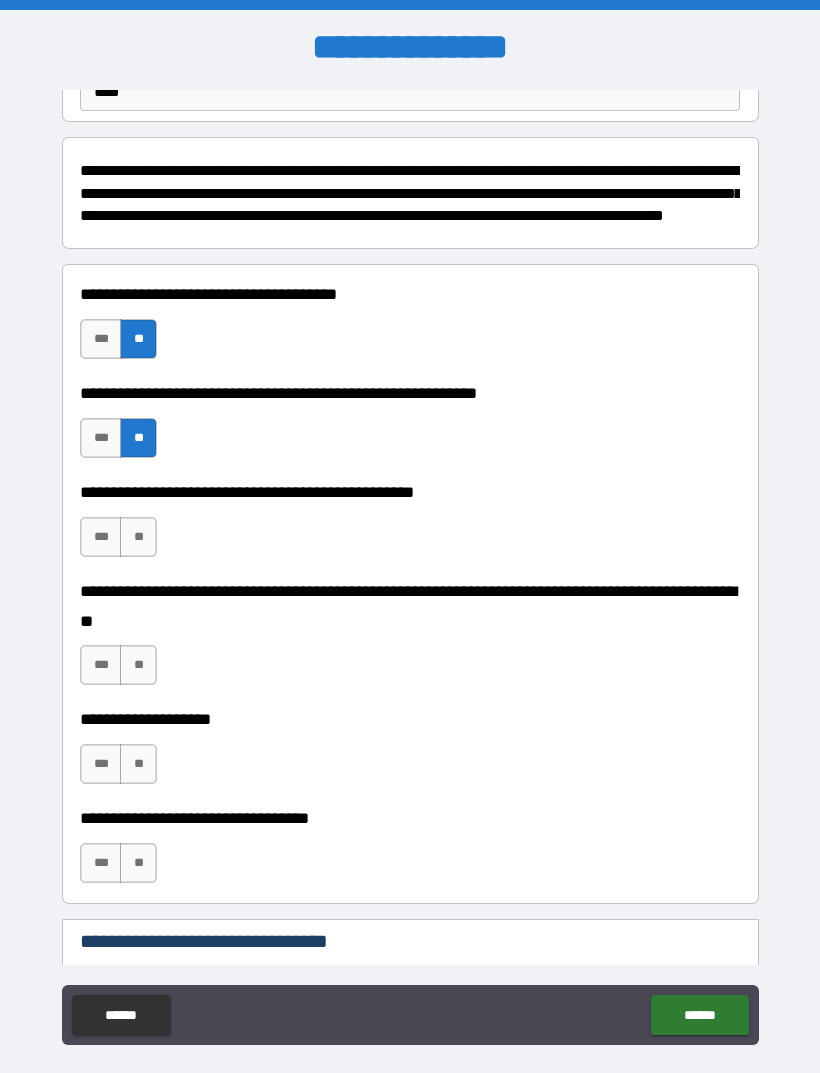 click on "**********" at bounding box center [410, 527] 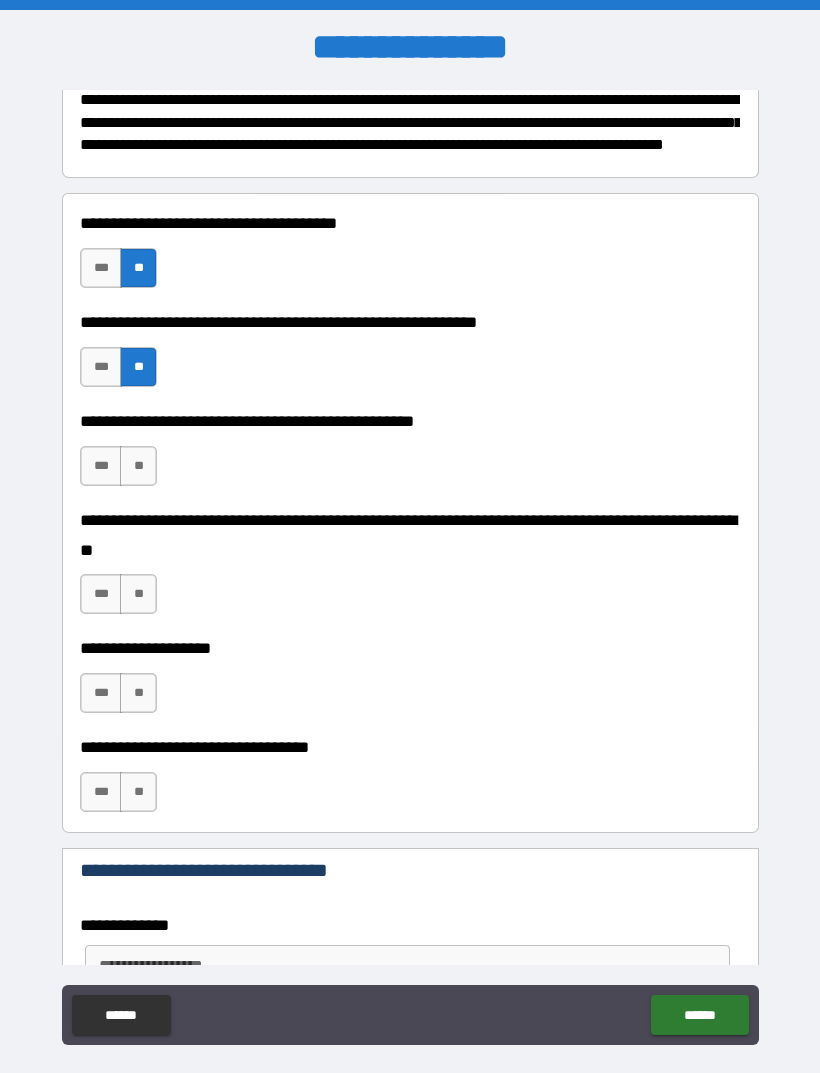 scroll, scrollTop: 309, scrollLeft: 0, axis: vertical 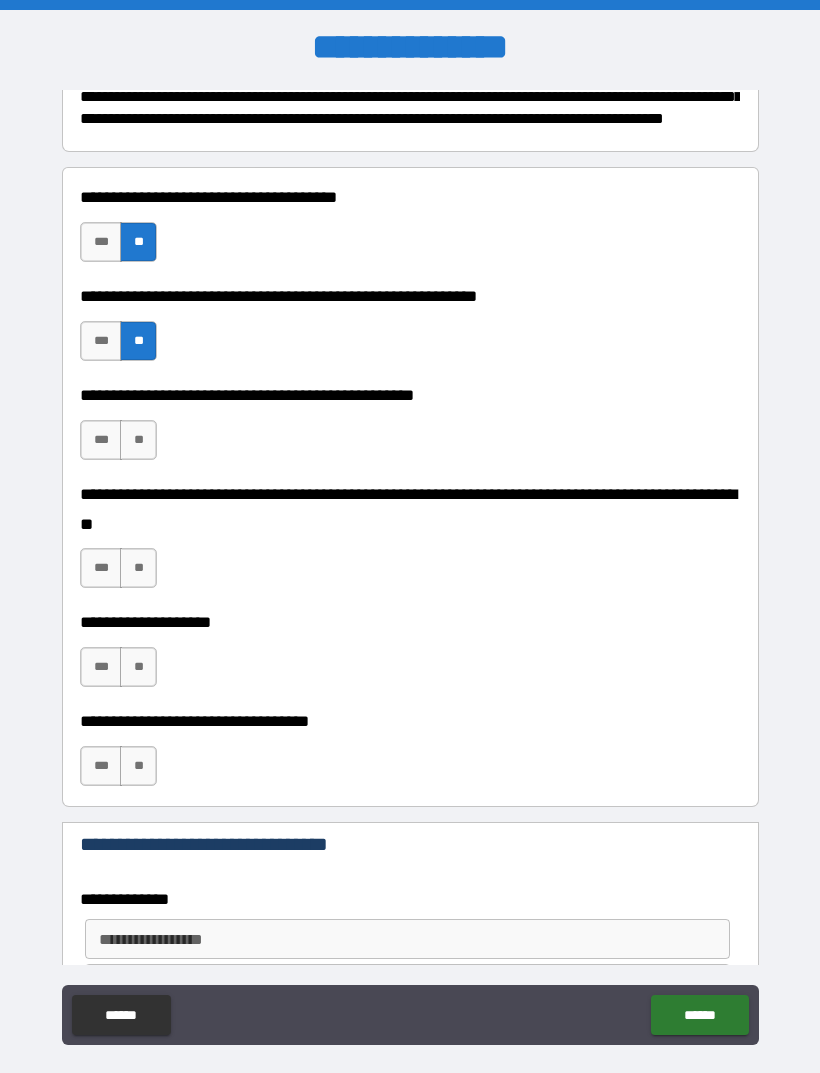 click on "**" at bounding box center (138, 440) 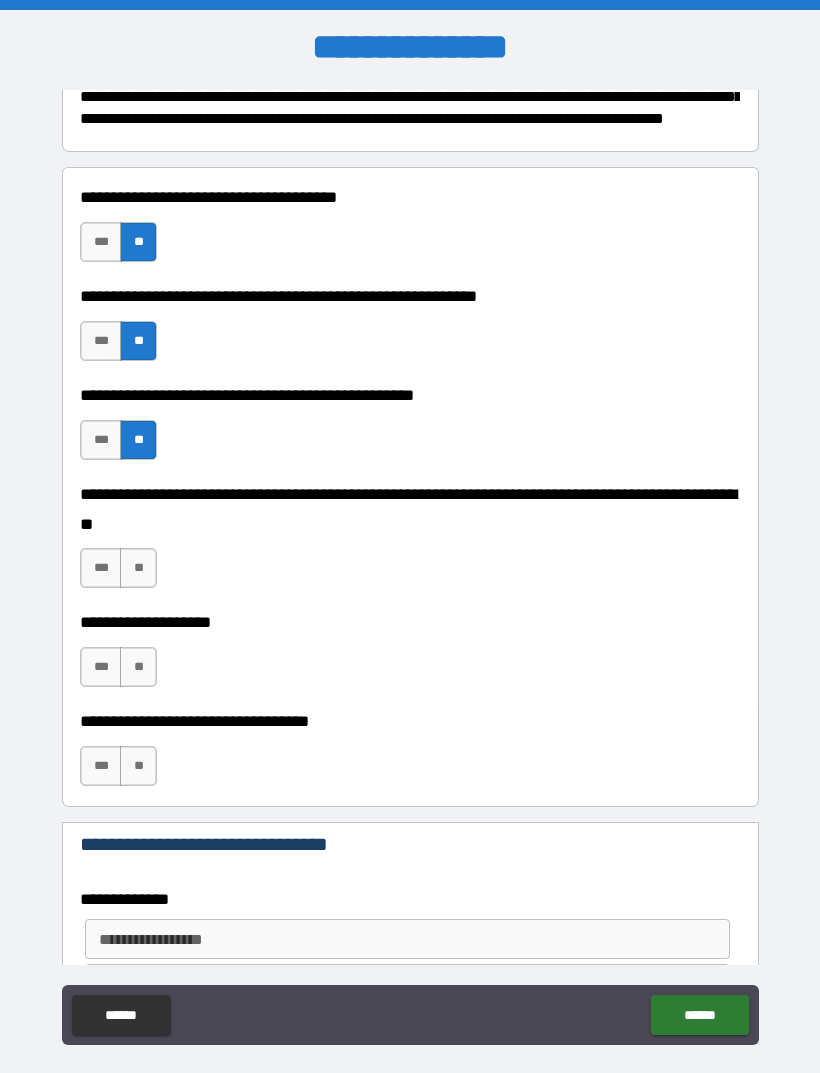 click on "**" at bounding box center (138, 568) 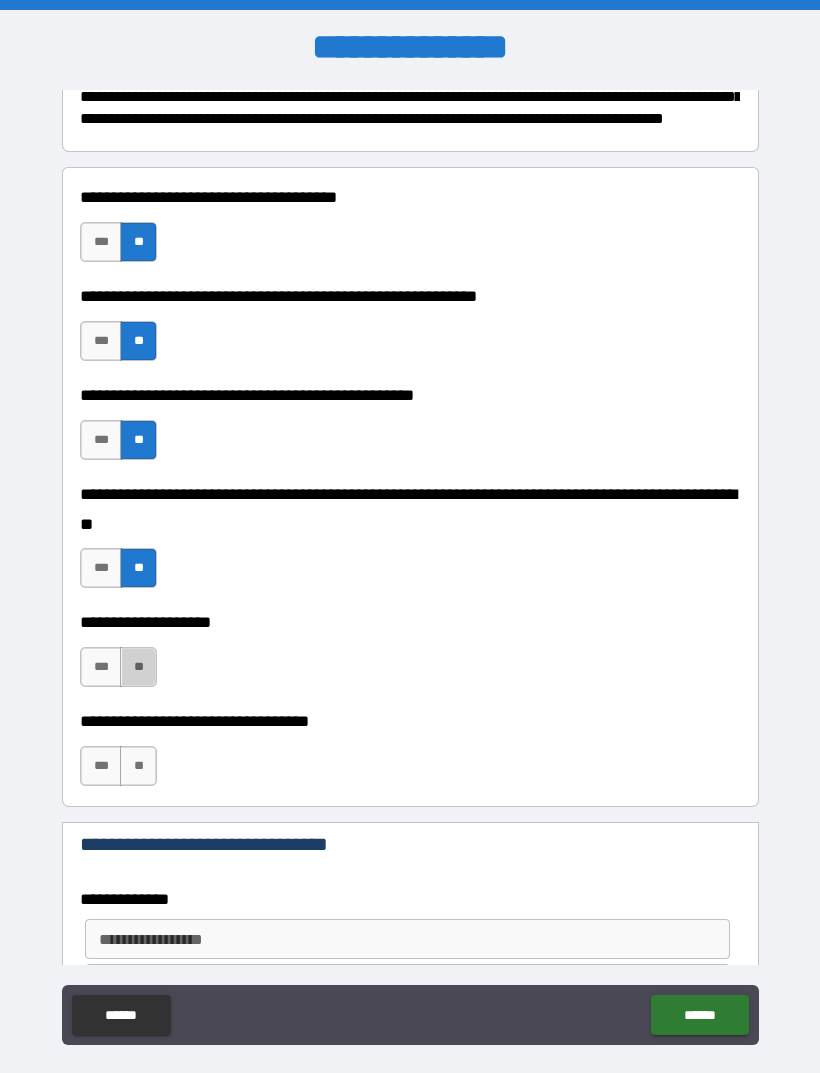click on "**" at bounding box center [138, 667] 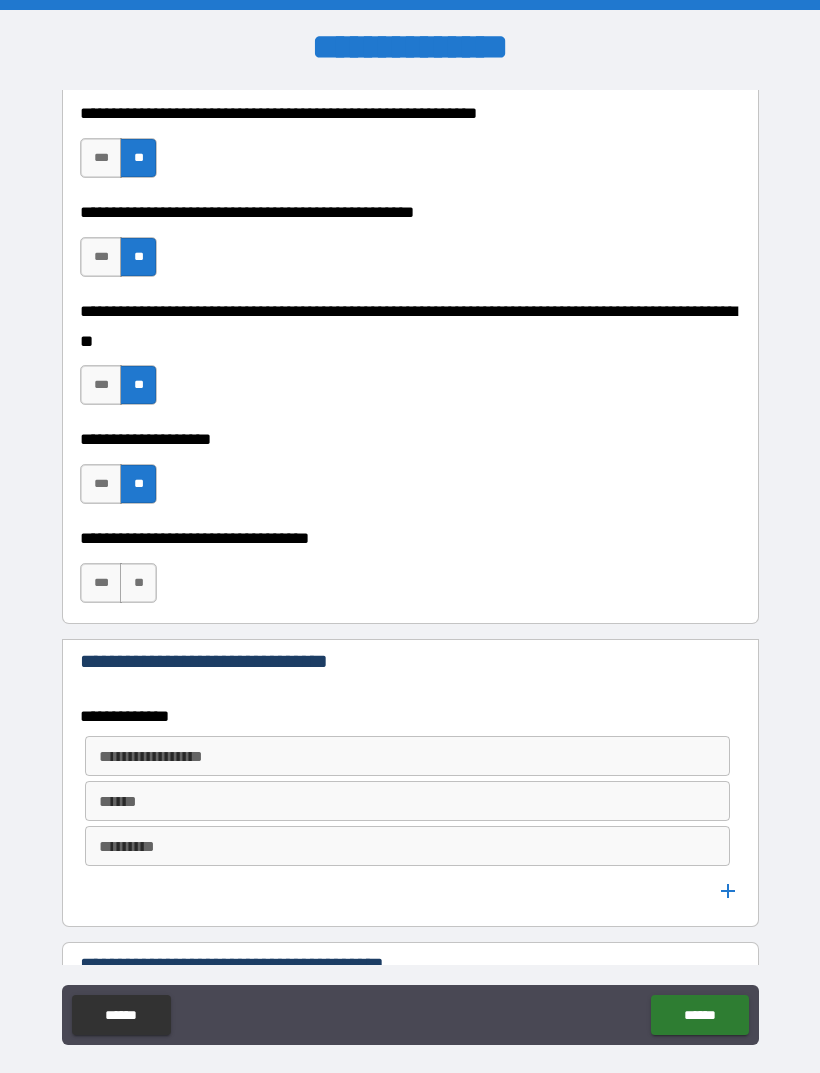scroll, scrollTop: 498, scrollLeft: 0, axis: vertical 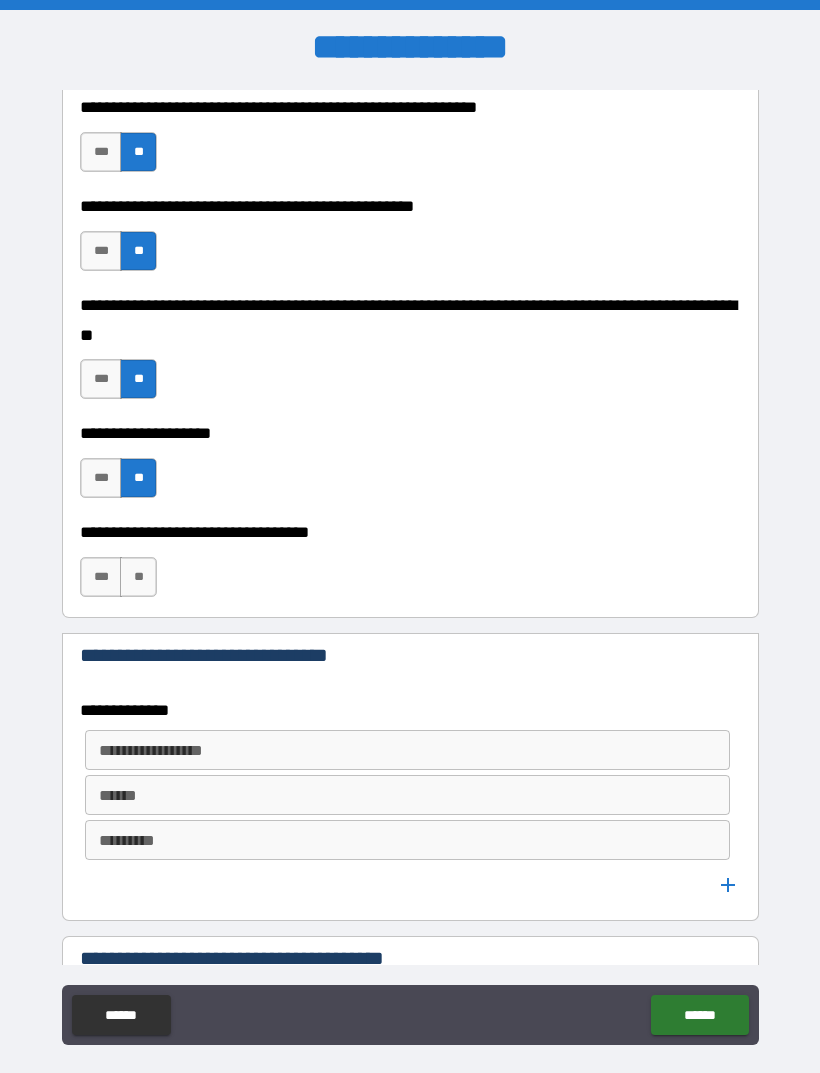 click on "**" at bounding box center [138, 577] 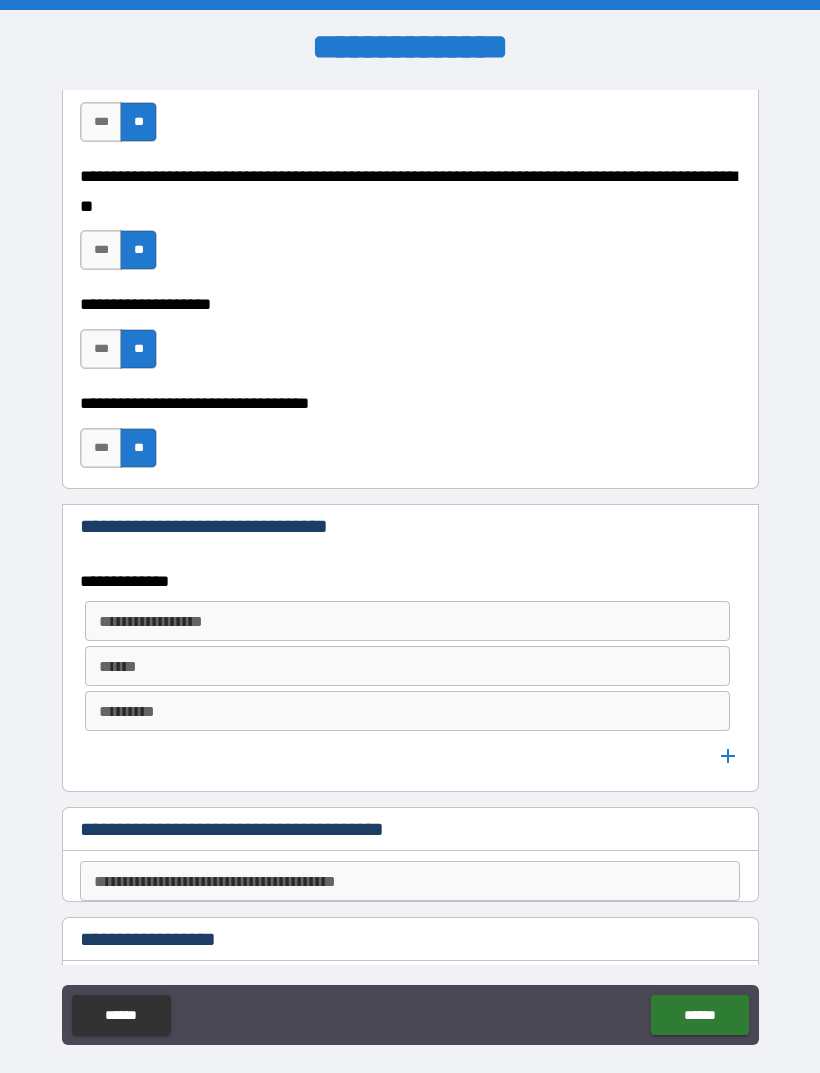 scroll, scrollTop: 642, scrollLeft: 0, axis: vertical 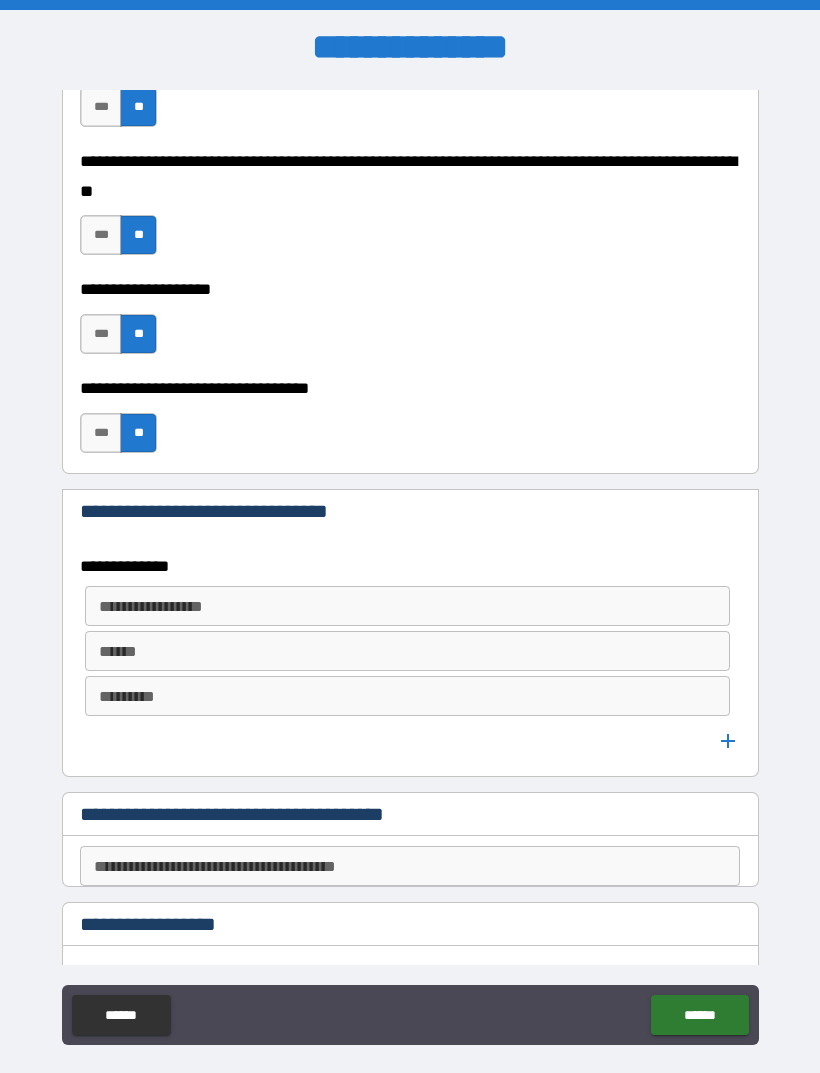 click on "**********" at bounding box center [406, 606] 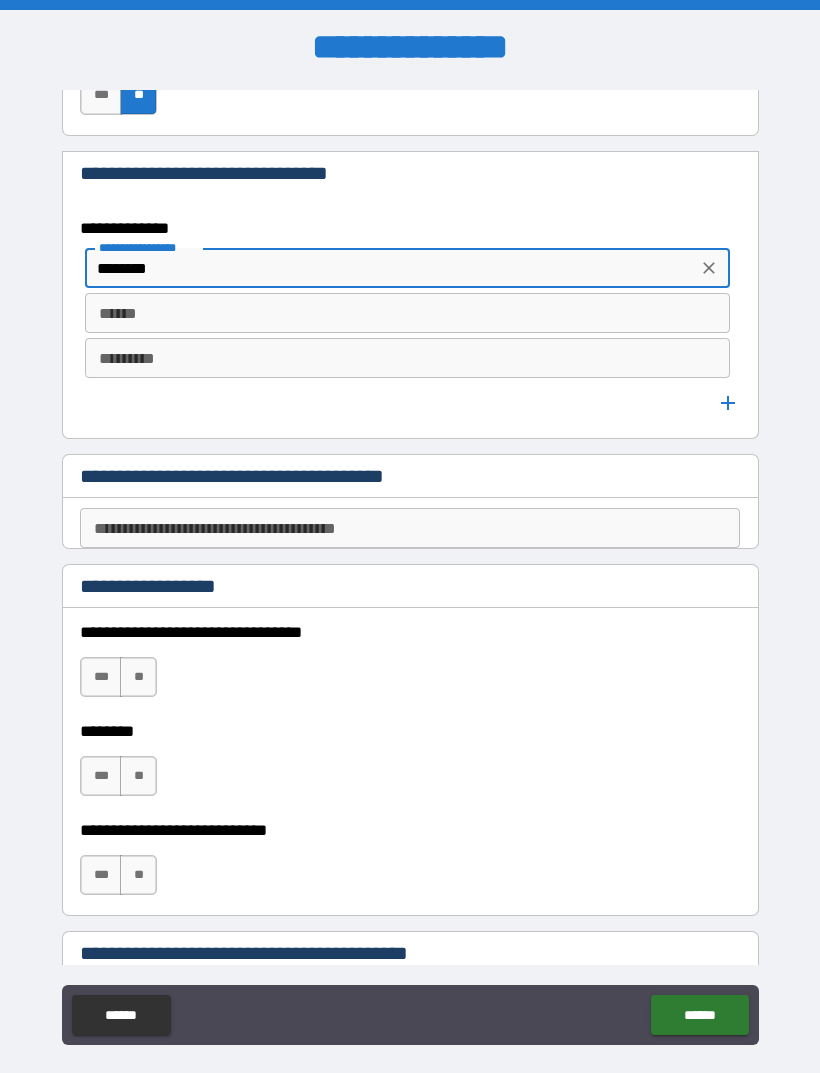 scroll, scrollTop: 981, scrollLeft: 0, axis: vertical 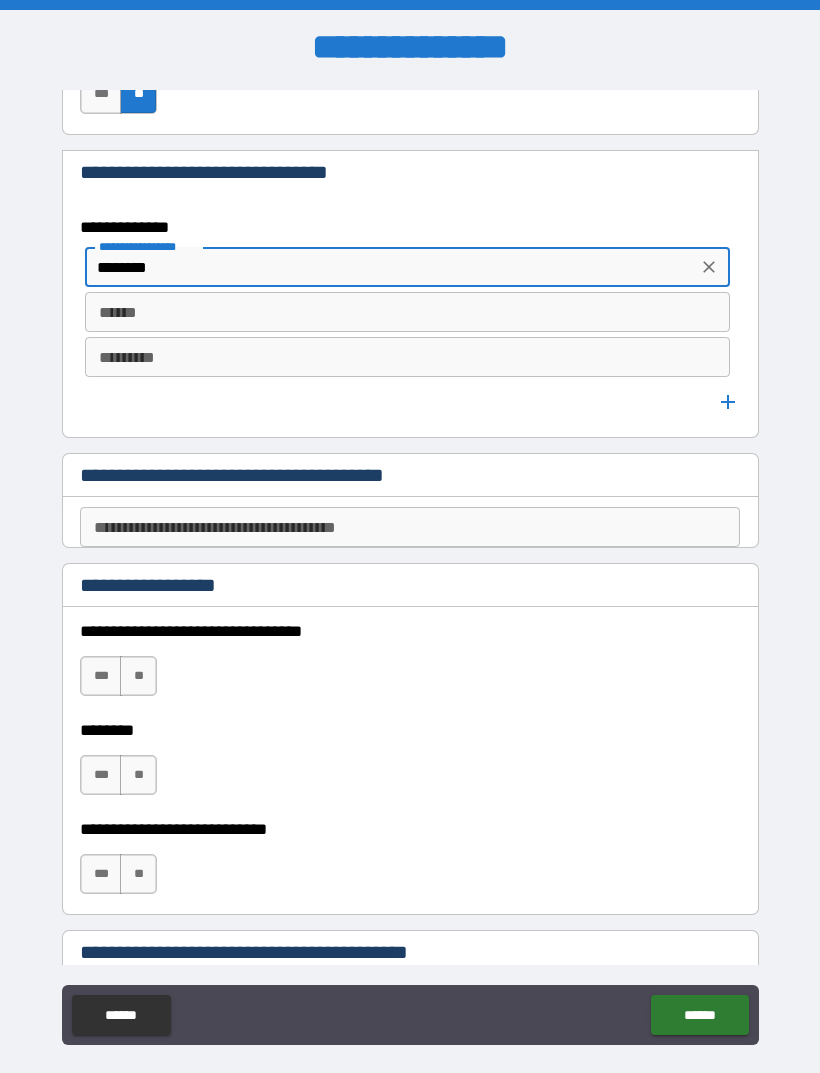 type on "********" 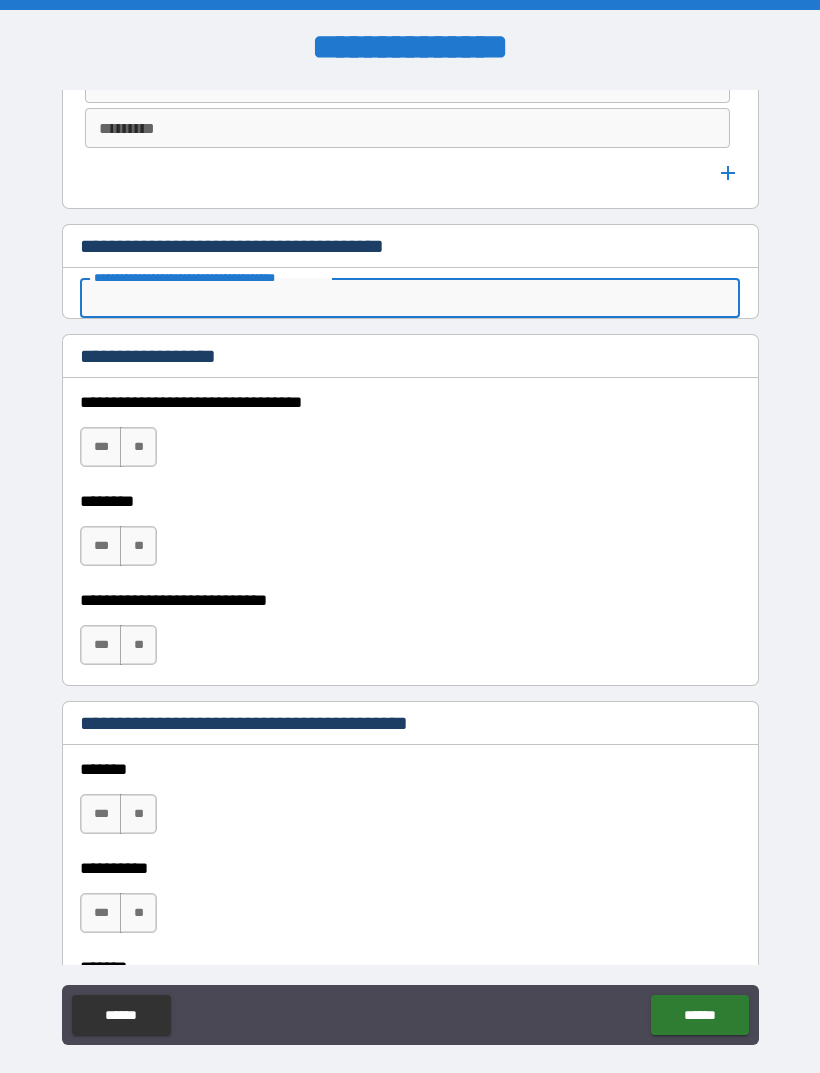 scroll, scrollTop: 1210, scrollLeft: 0, axis: vertical 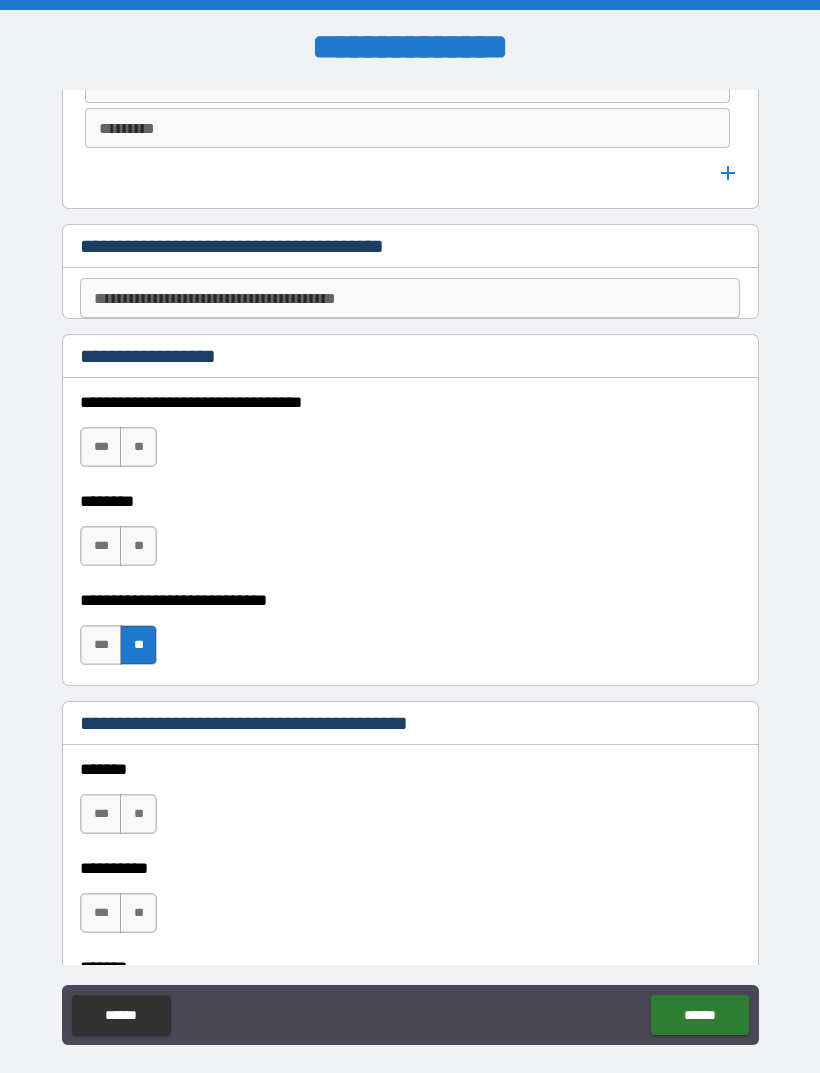 click on "**" at bounding box center (138, 546) 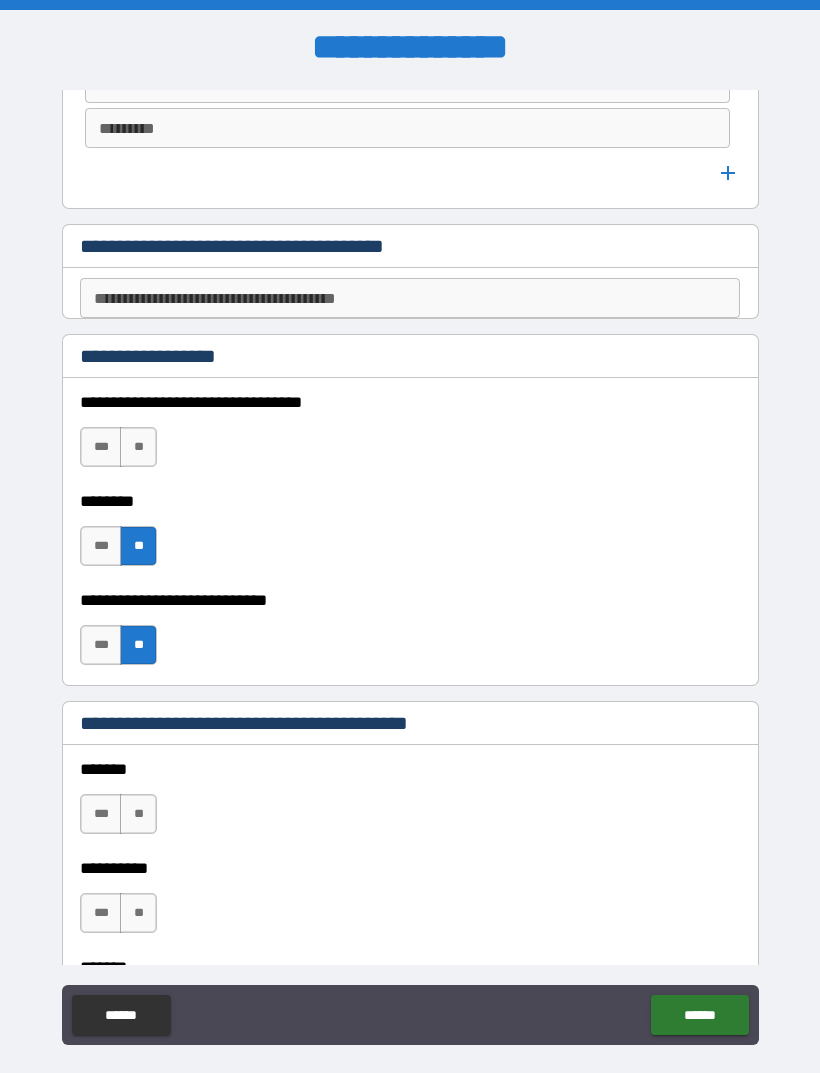 click on "**" at bounding box center [138, 447] 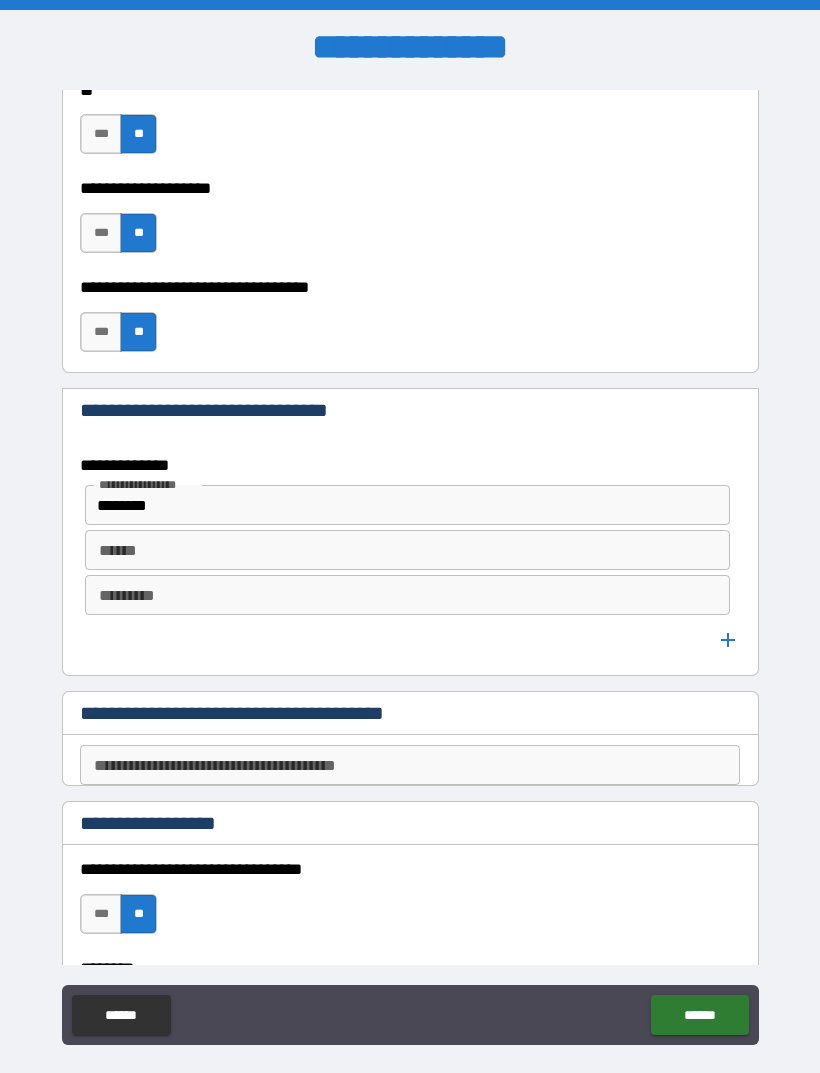 scroll, scrollTop: 745, scrollLeft: 0, axis: vertical 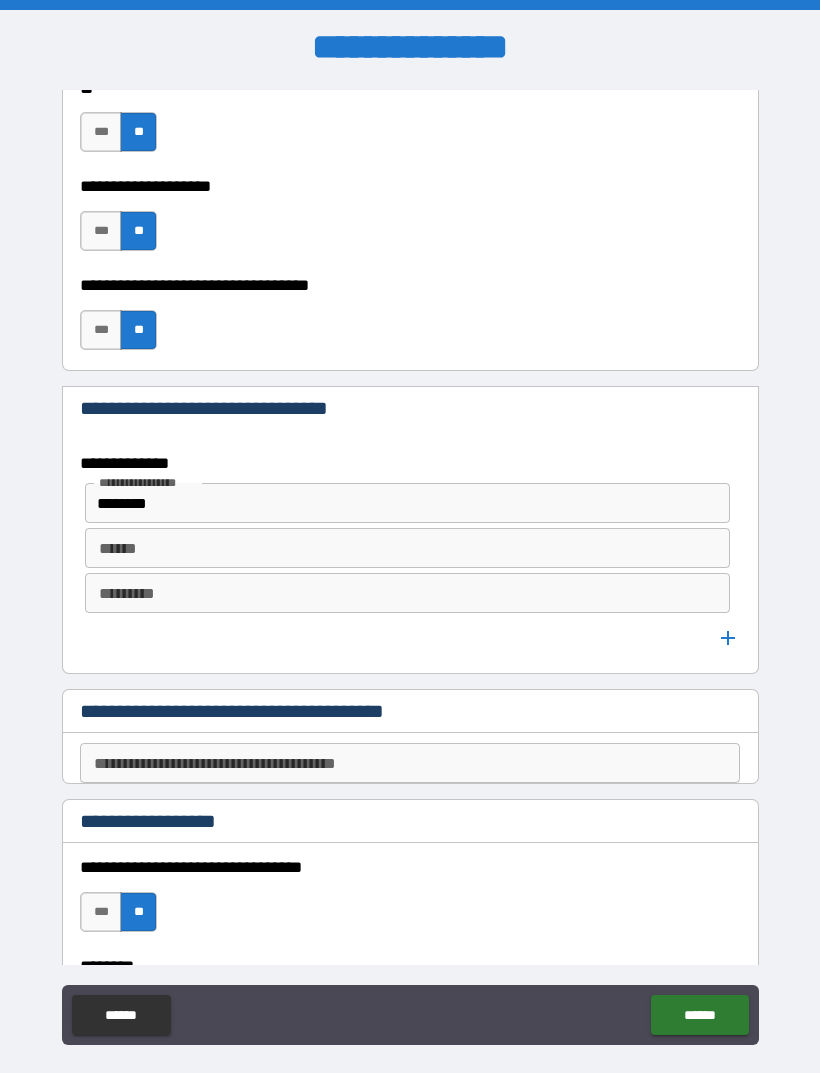 click on "**********" at bounding box center [410, 763] 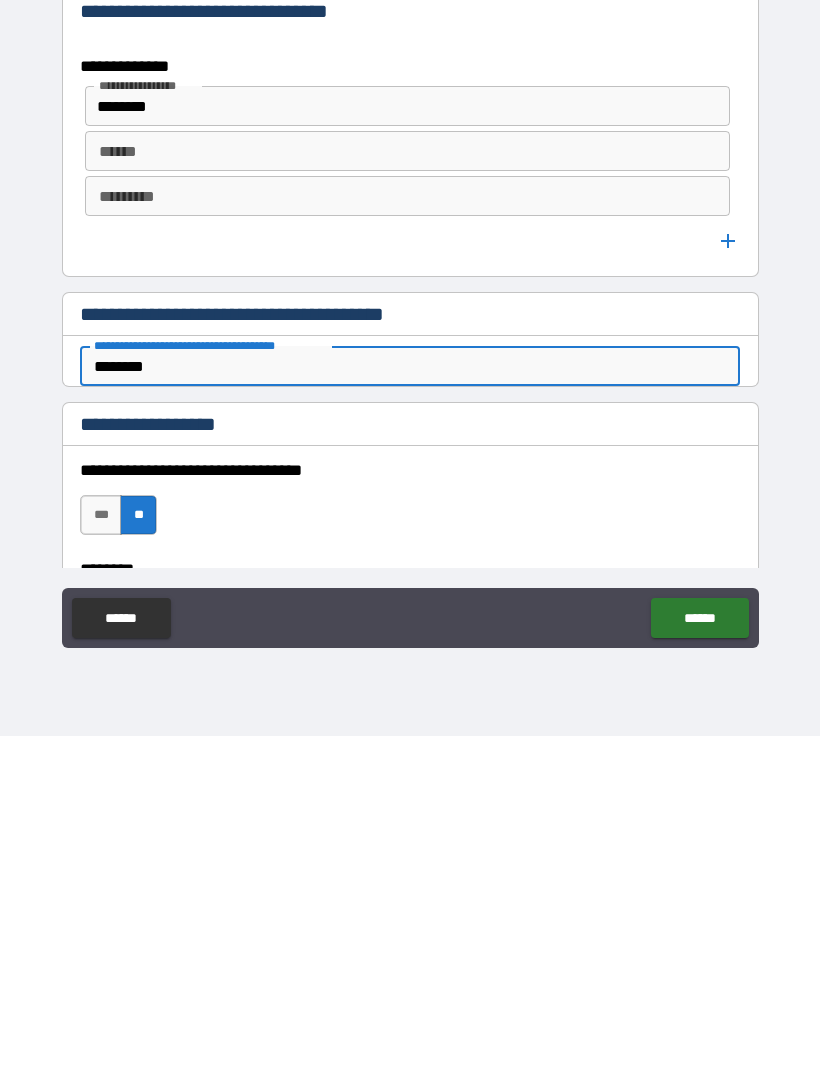 type on "********" 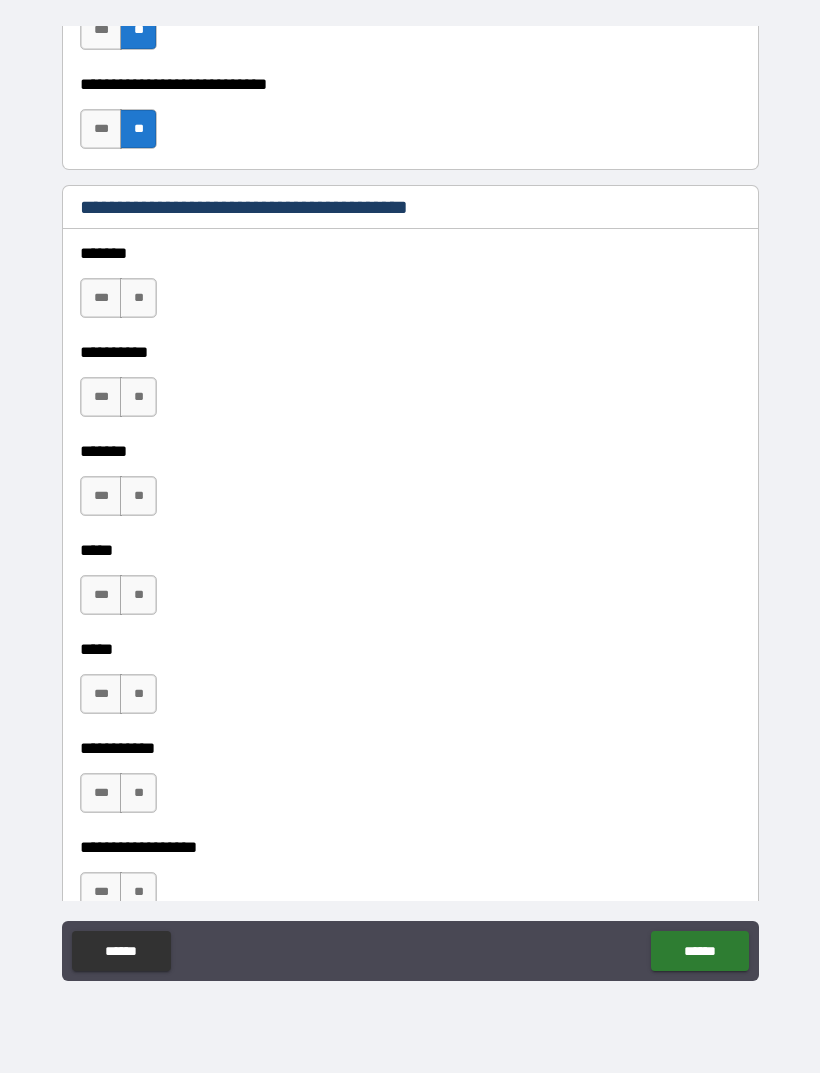 scroll, scrollTop: 1660, scrollLeft: 0, axis: vertical 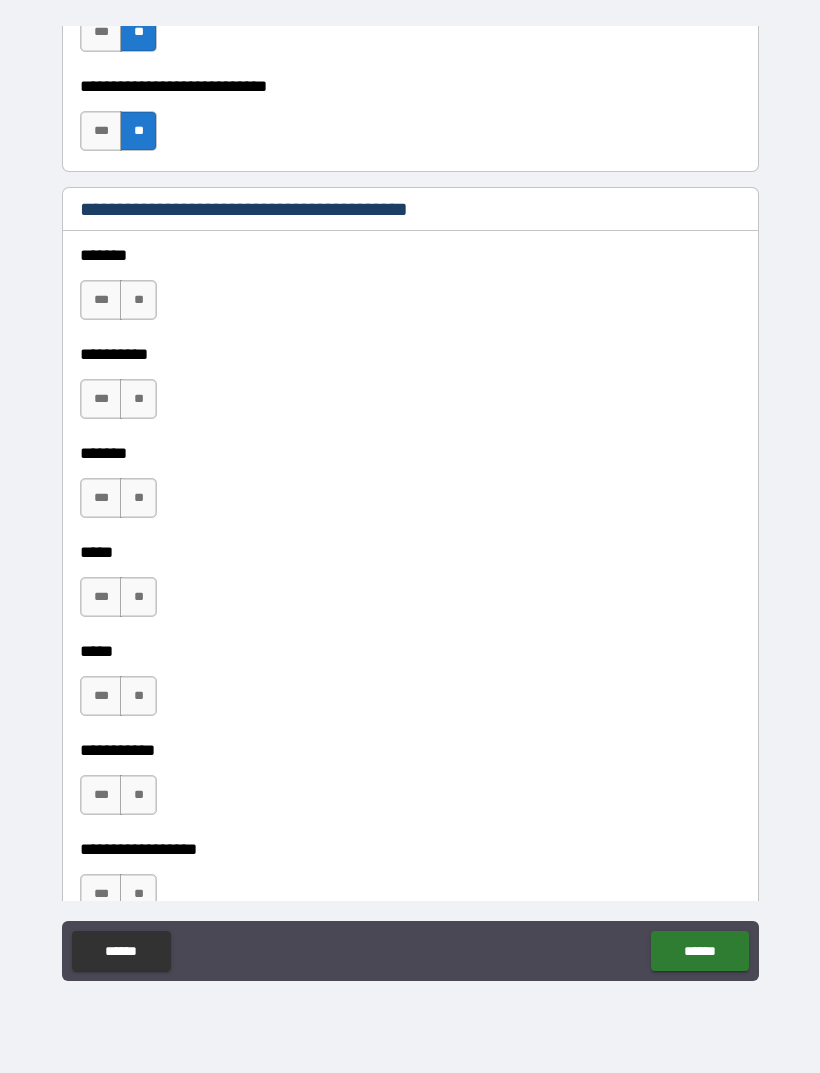 click on "**" at bounding box center (138, 300) 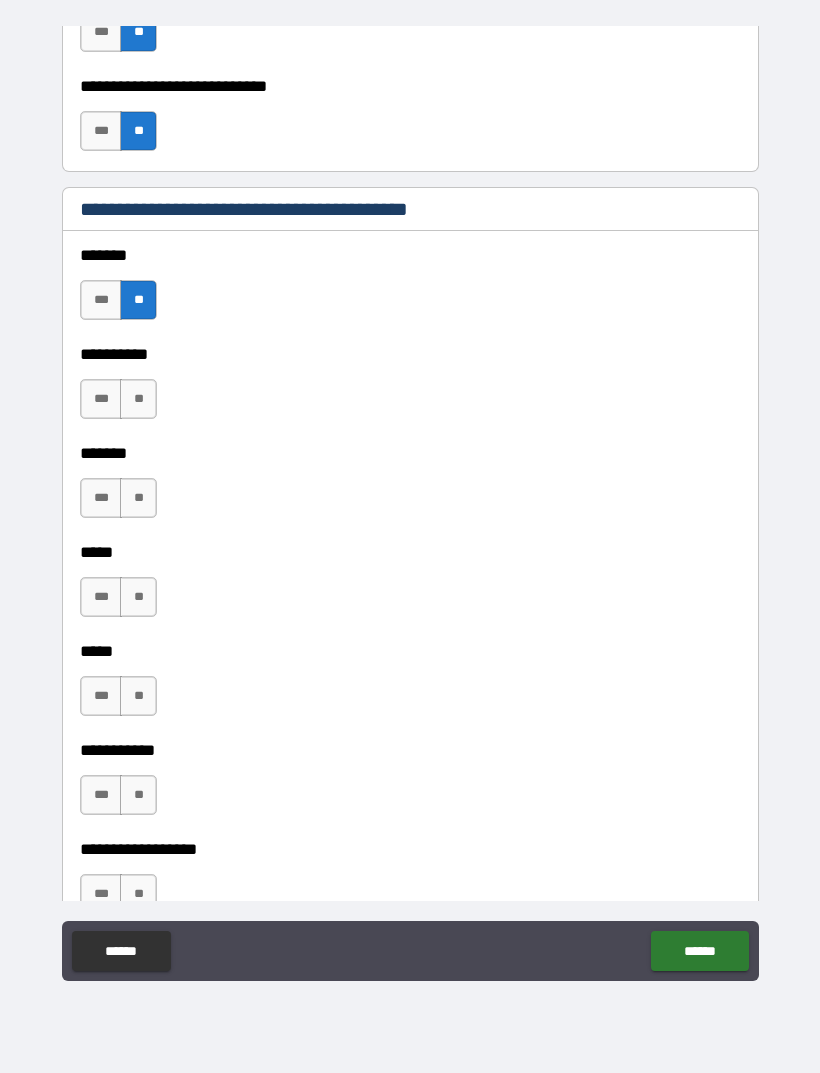 click on "**" at bounding box center (138, 399) 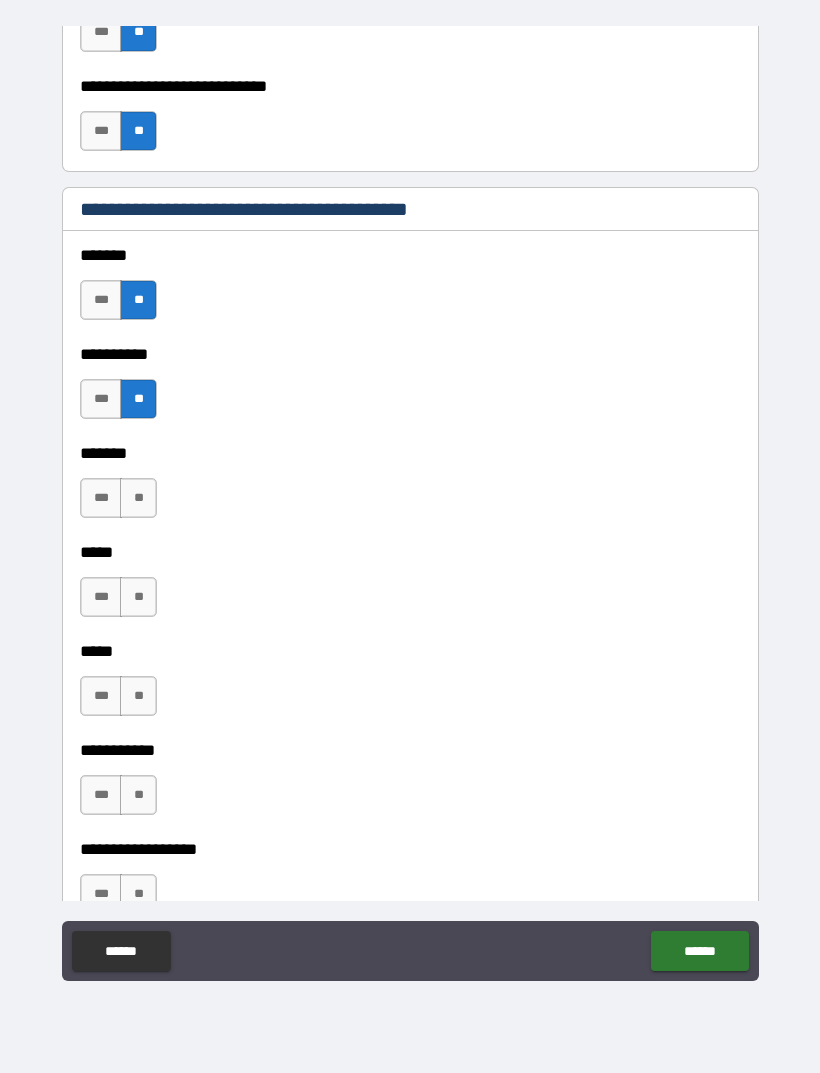 click on "**" at bounding box center (138, 498) 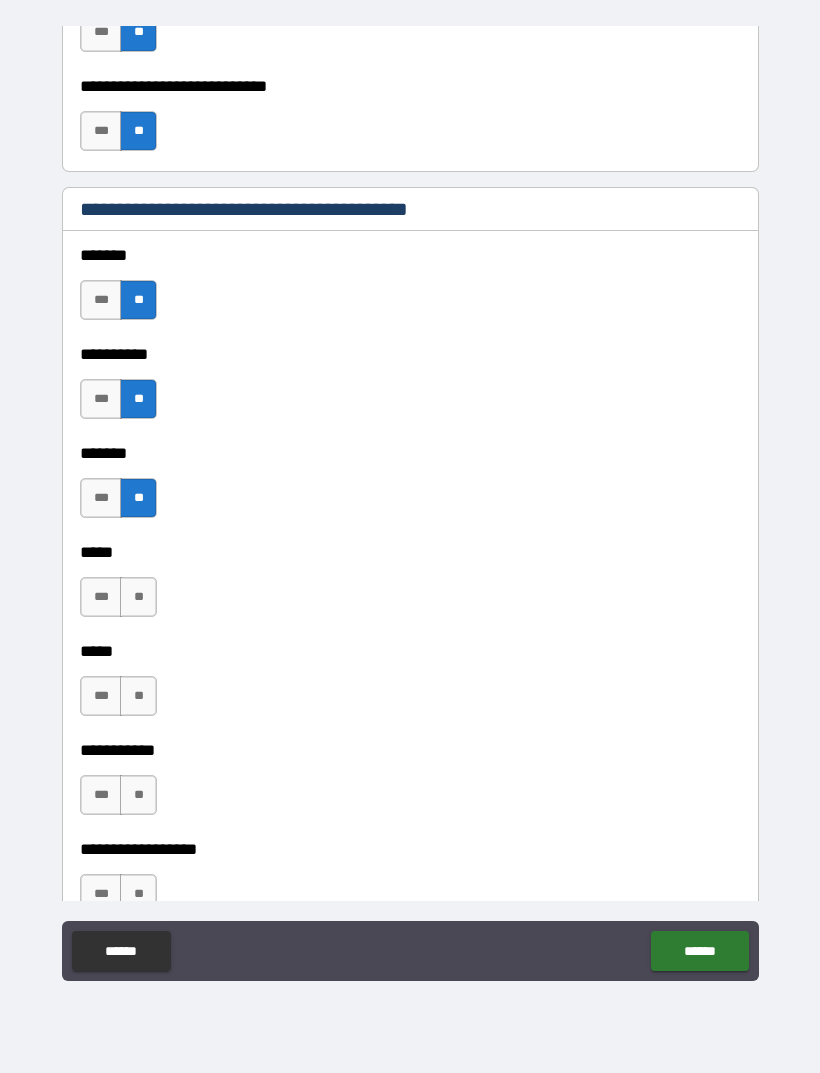 click on "**" at bounding box center [138, 597] 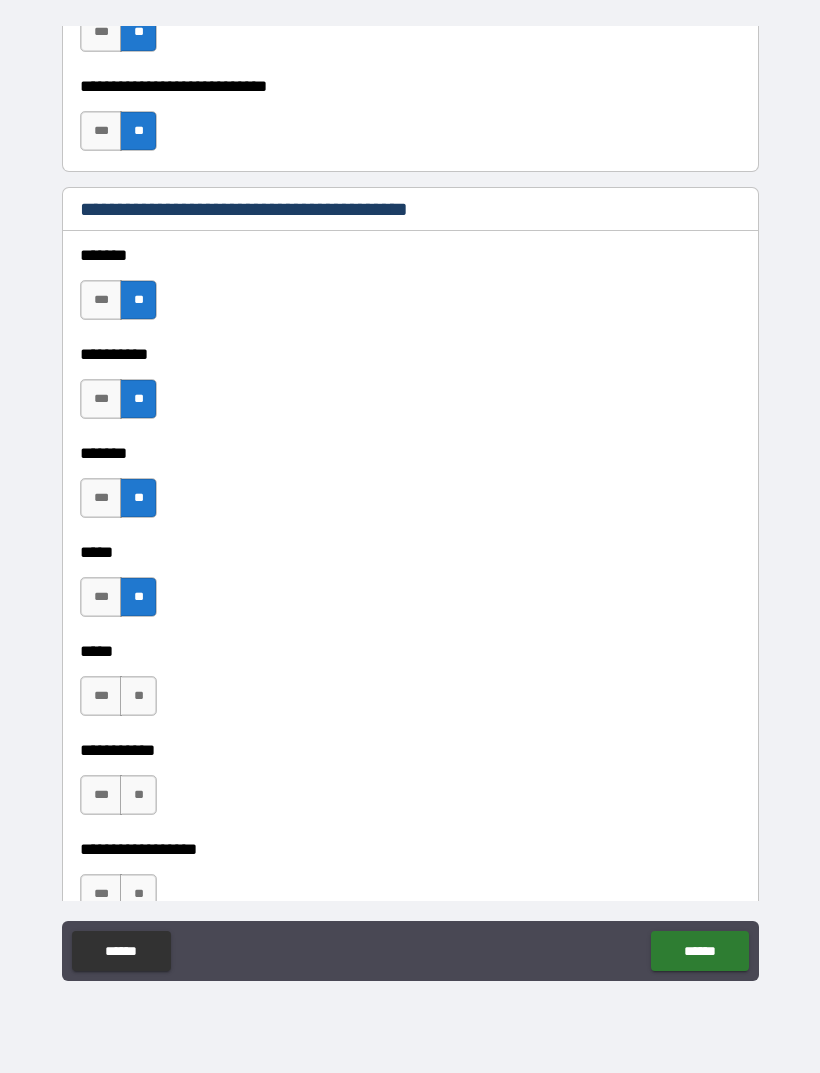 click on "**" at bounding box center (138, 696) 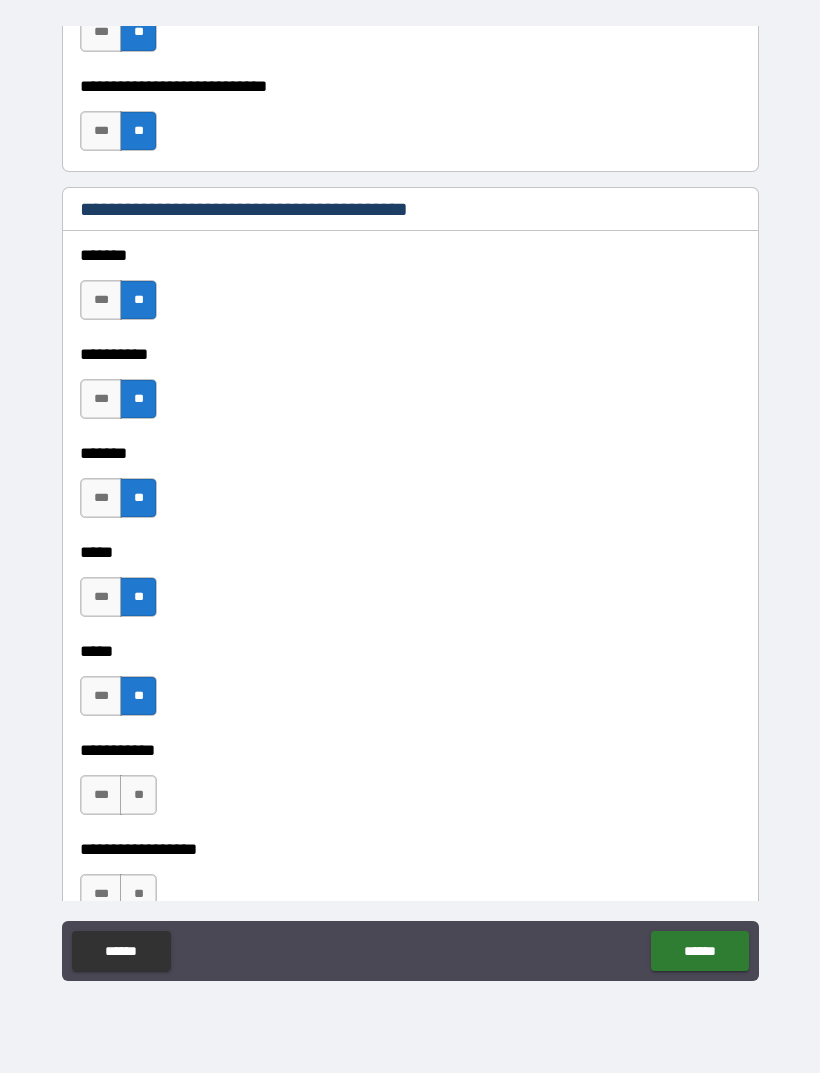 click on "**" at bounding box center [138, 795] 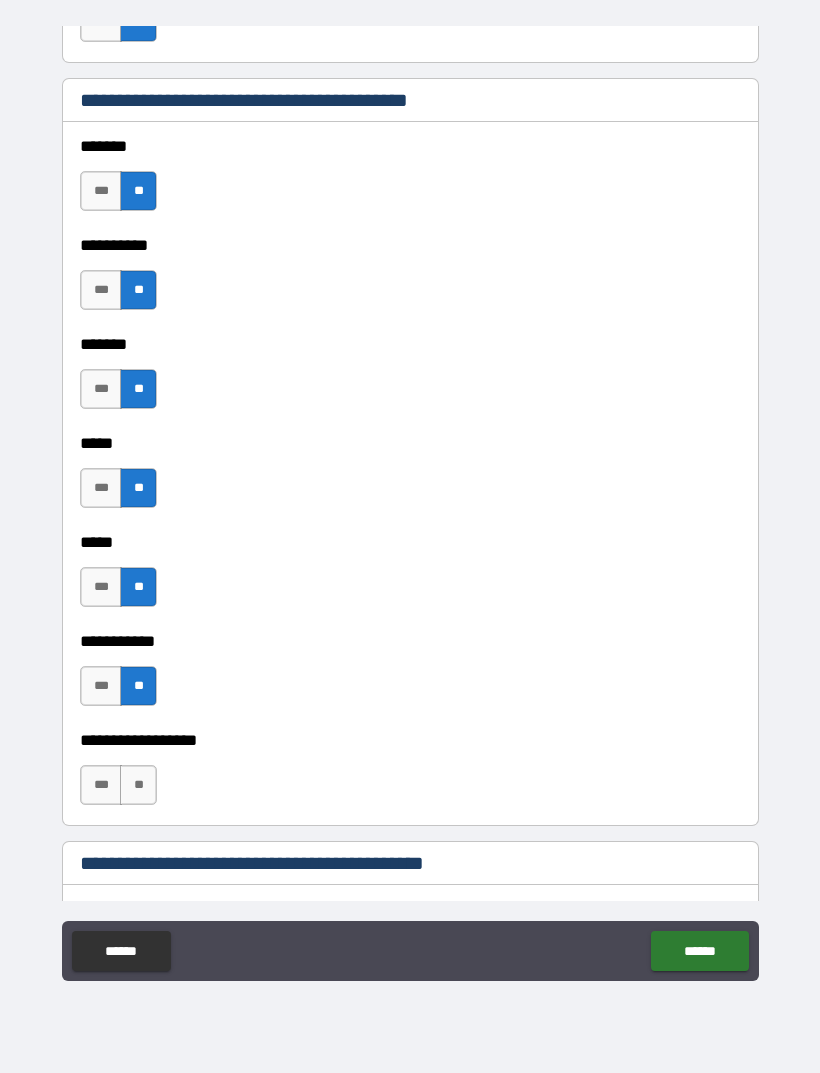 click on "**" at bounding box center [138, 785] 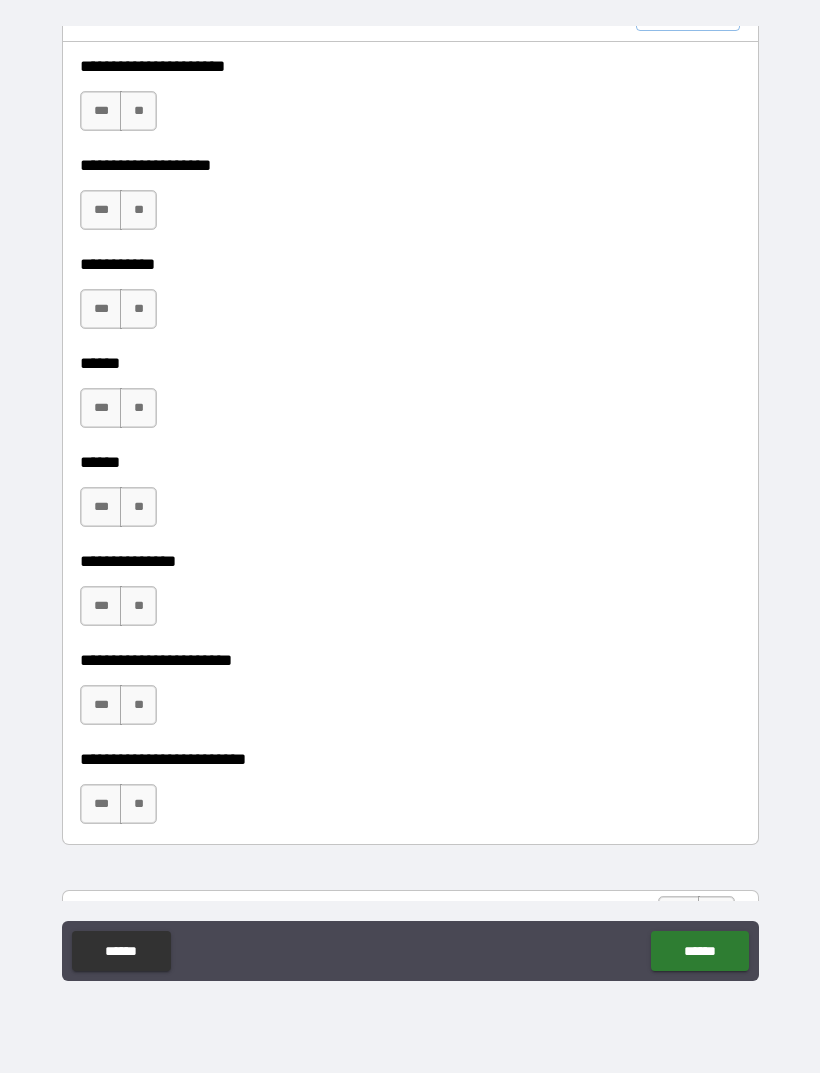 scroll, scrollTop: 2797, scrollLeft: 0, axis: vertical 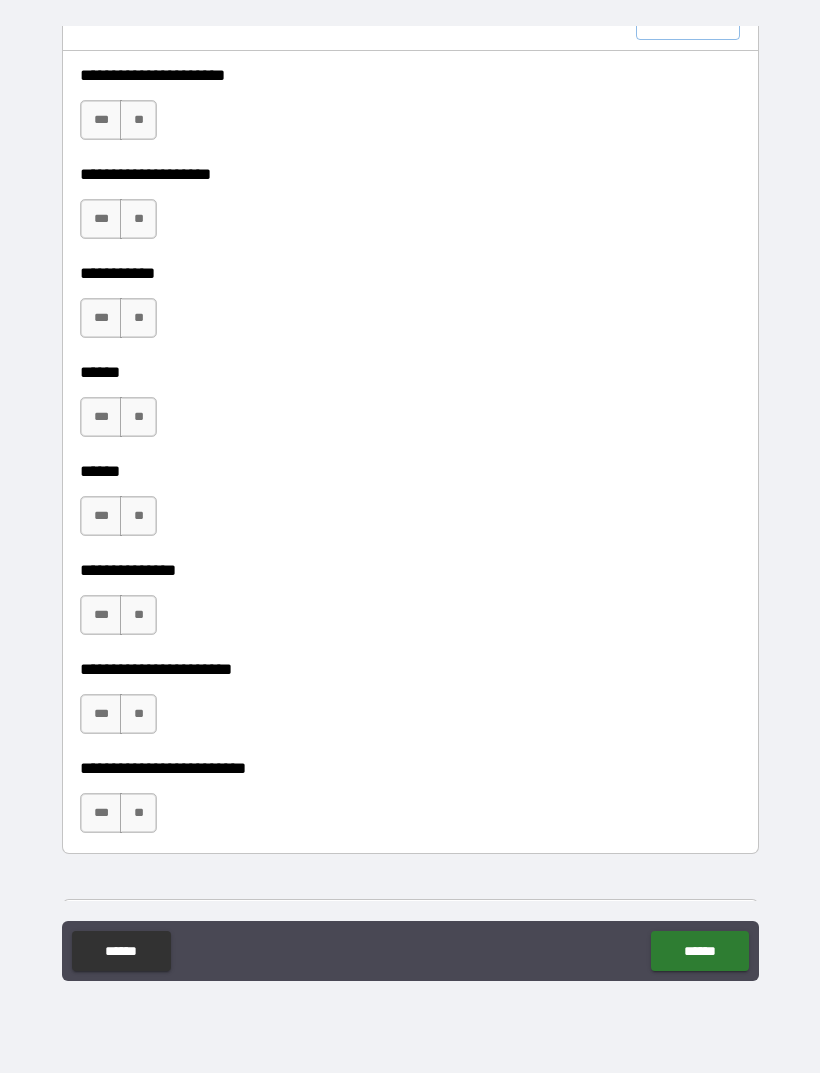 click on "**" at bounding box center (138, 120) 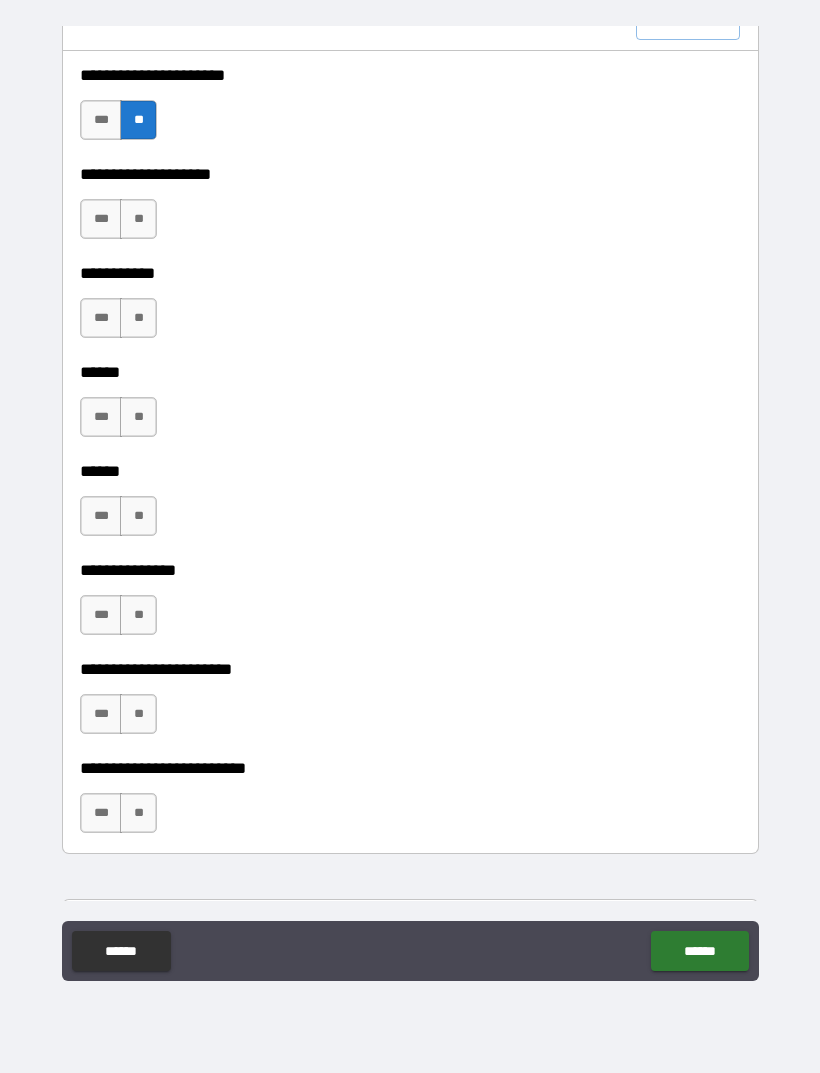 click on "**" at bounding box center (138, 219) 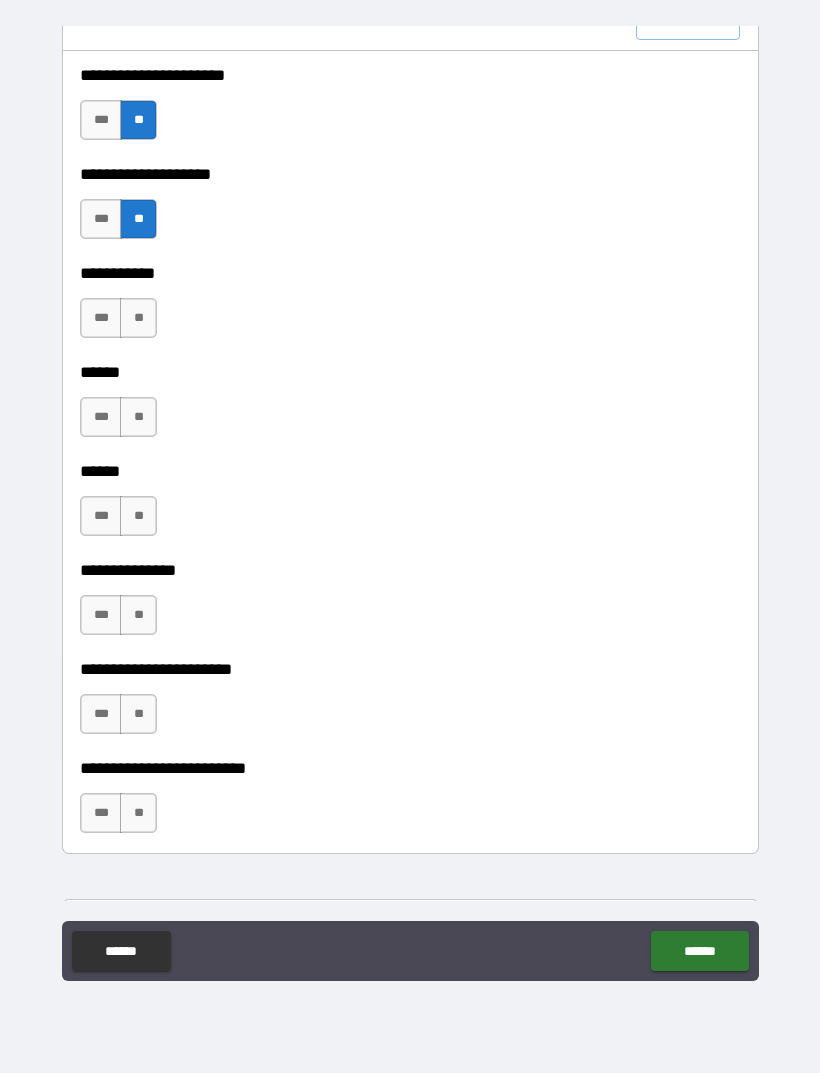 click on "**" at bounding box center [138, 318] 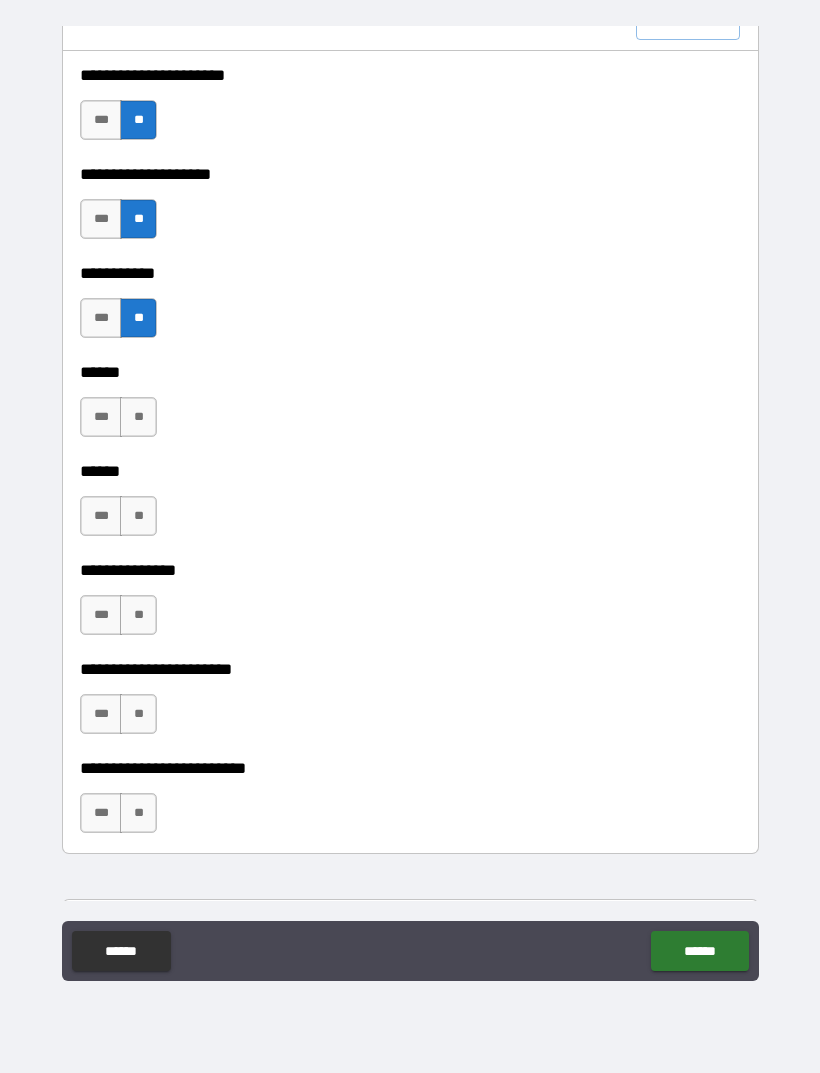 click on "**" at bounding box center [138, 417] 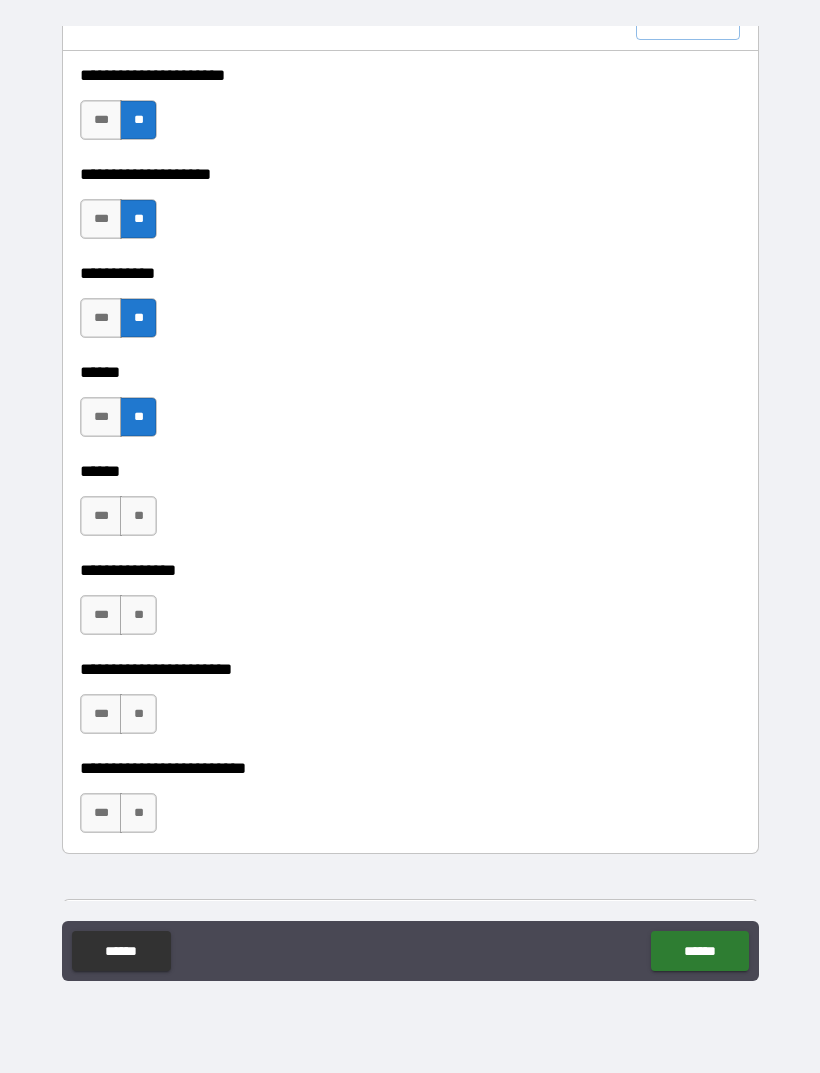 click on "**" at bounding box center [138, 516] 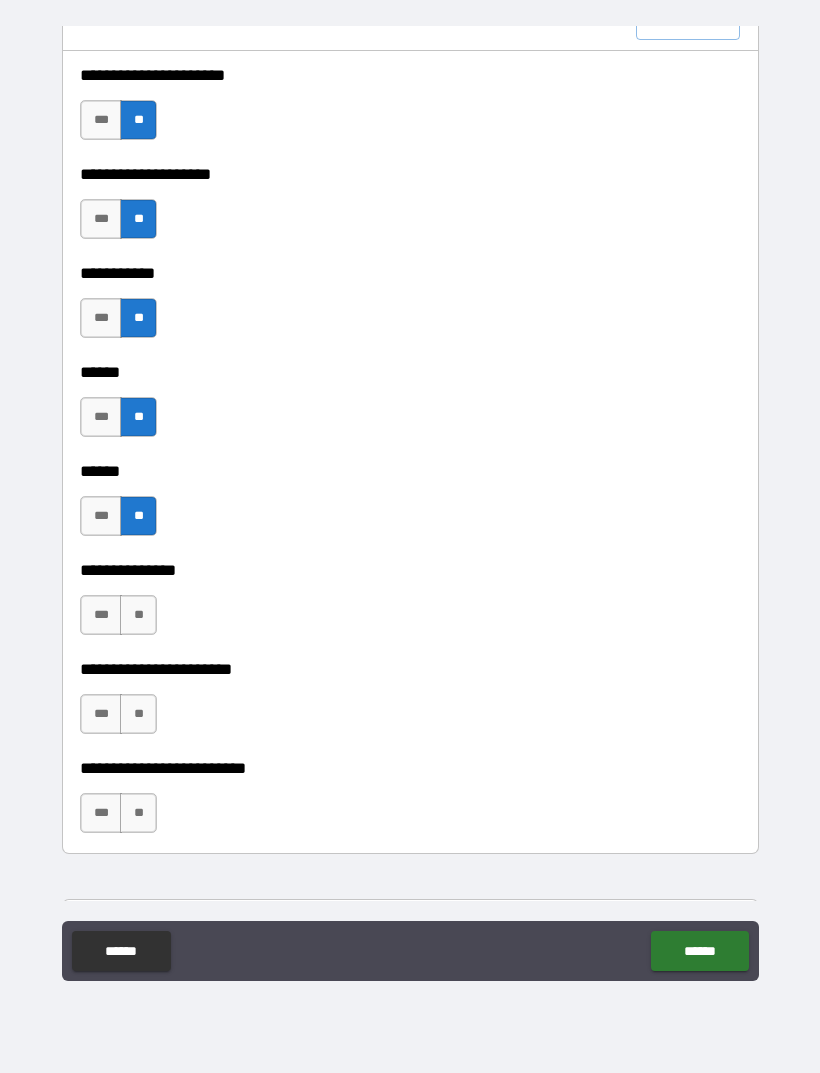 click on "**" at bounding box center [138, 615] 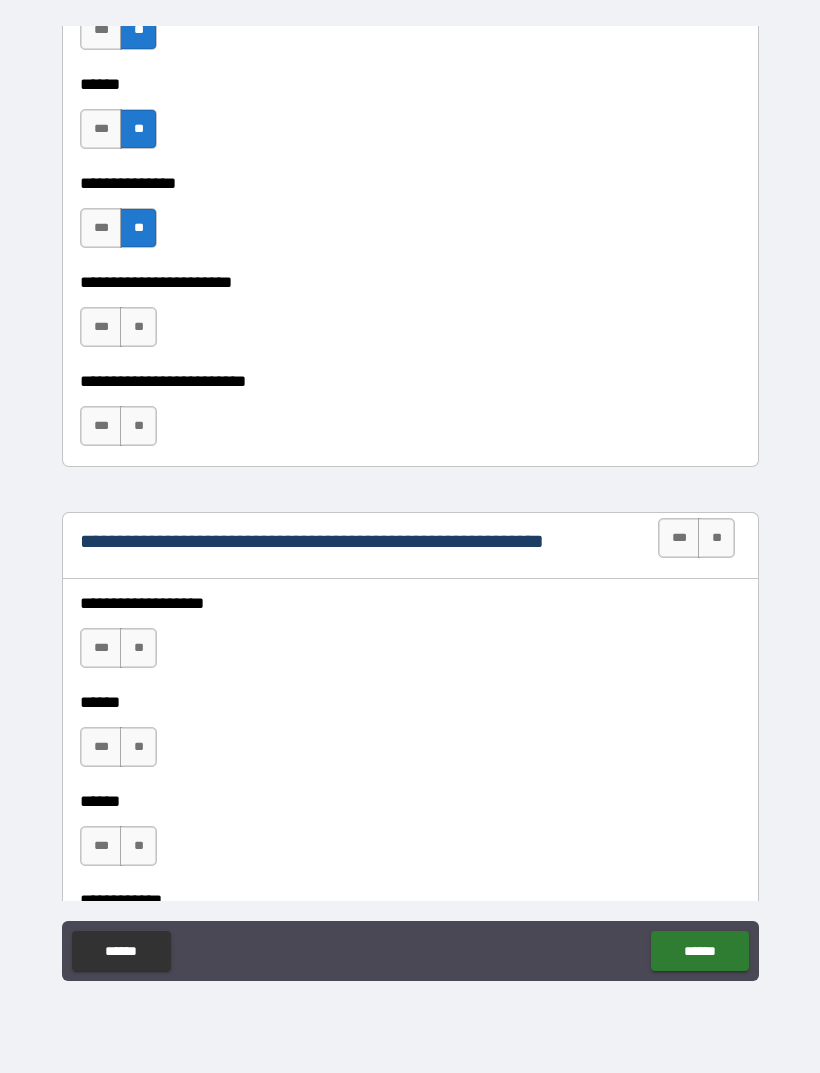 scroll, scrollTop: 3173, scrollLeft: 0, axis: vertical 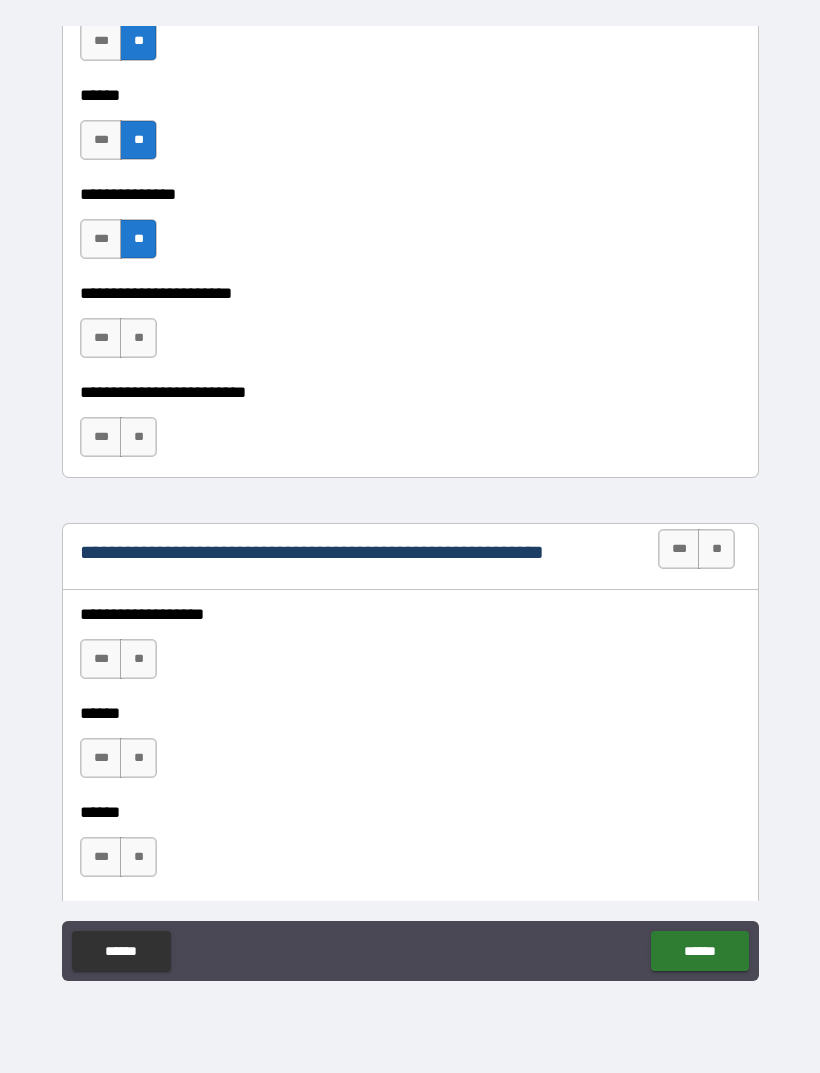 click on "**" at bounding box center (138, 338) 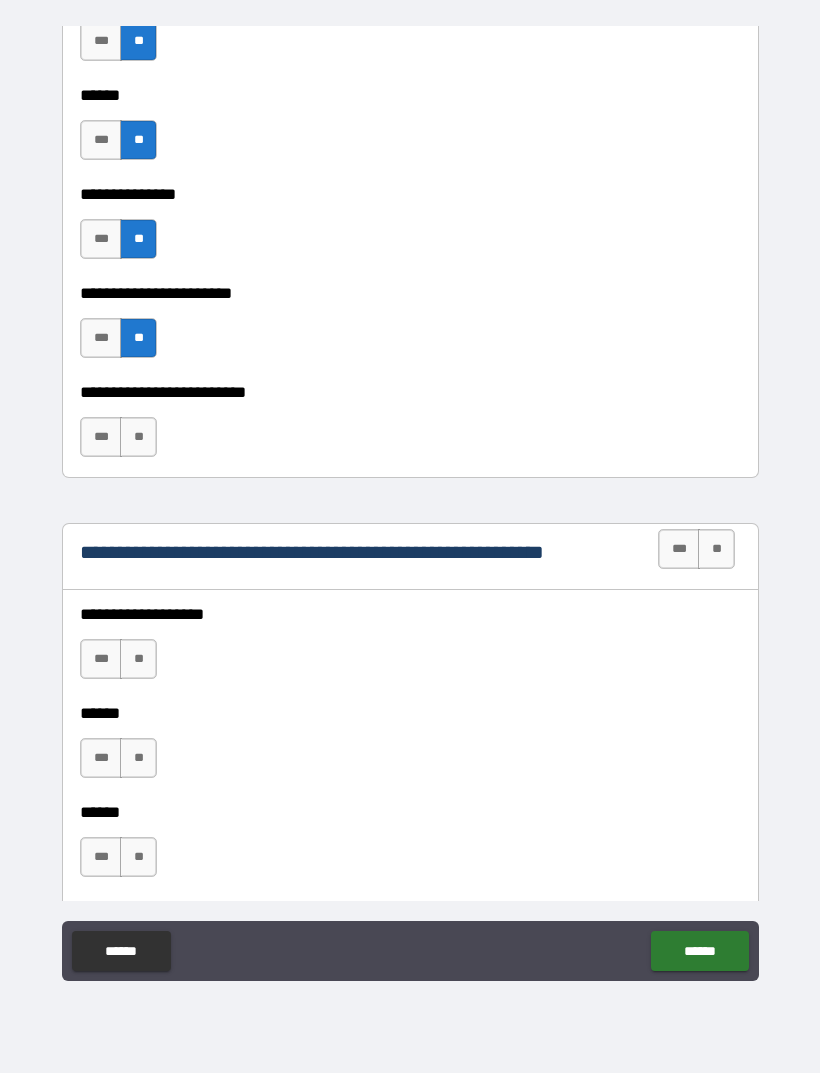 click on "**" at bounding box center [138, 437] 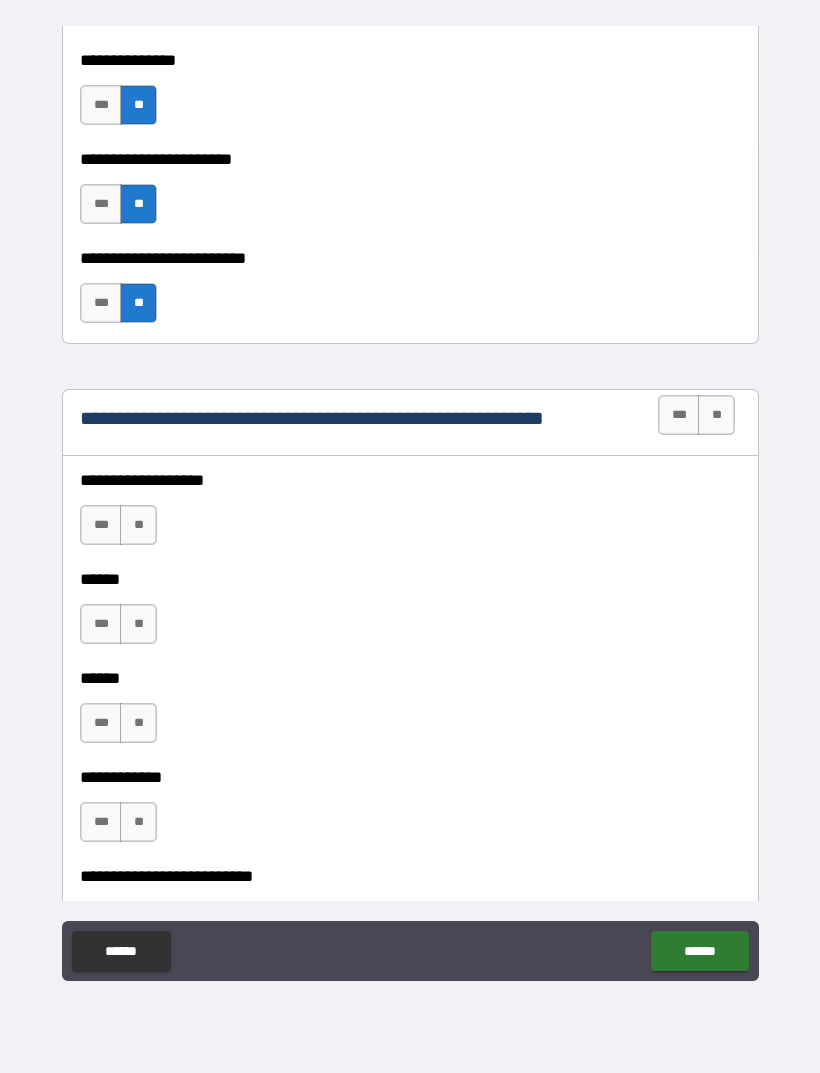 scroll, scrollTop: 3342, scrollLeft: 0, axis: vertical 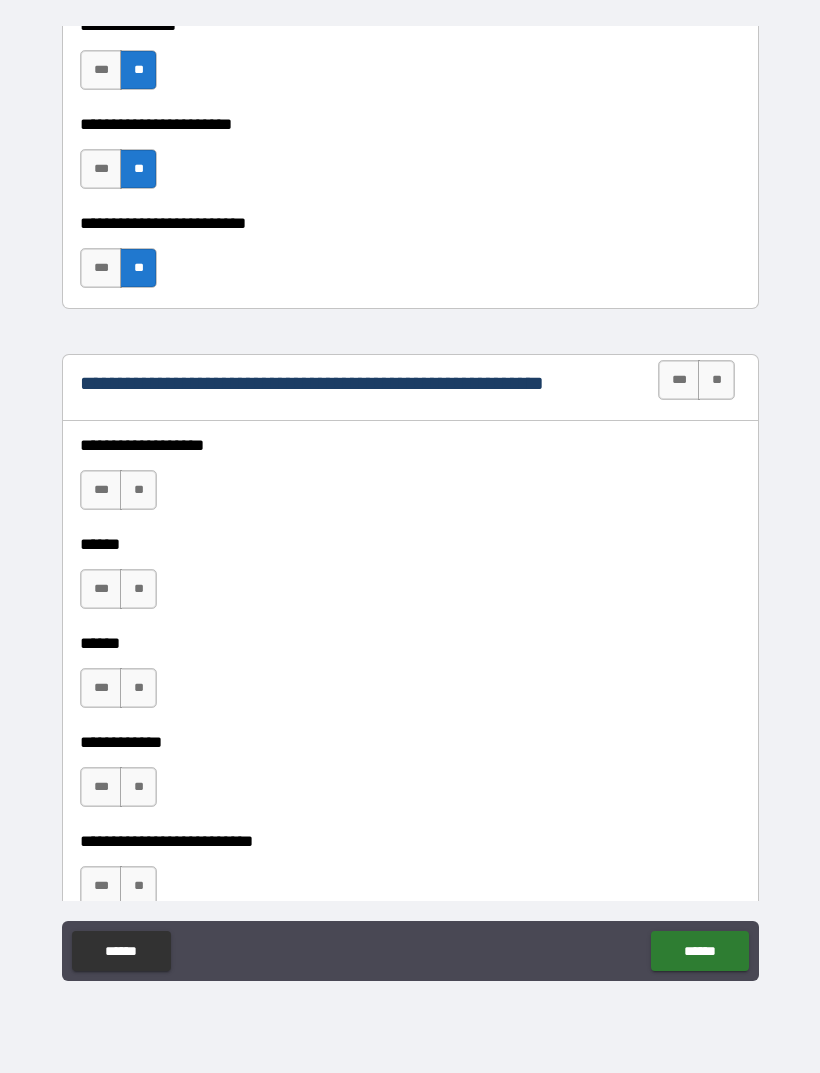 click on "**" at bounding box center (138, 490) 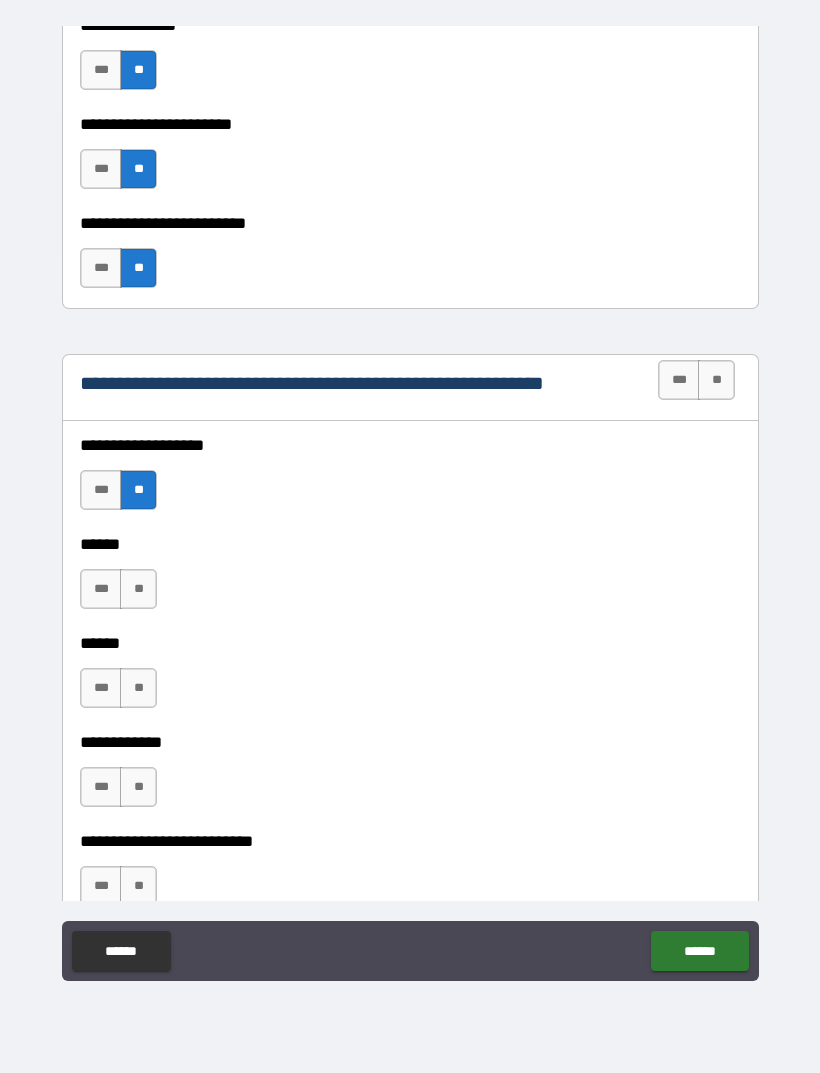 click on "**" at bounding box center (138, 589) 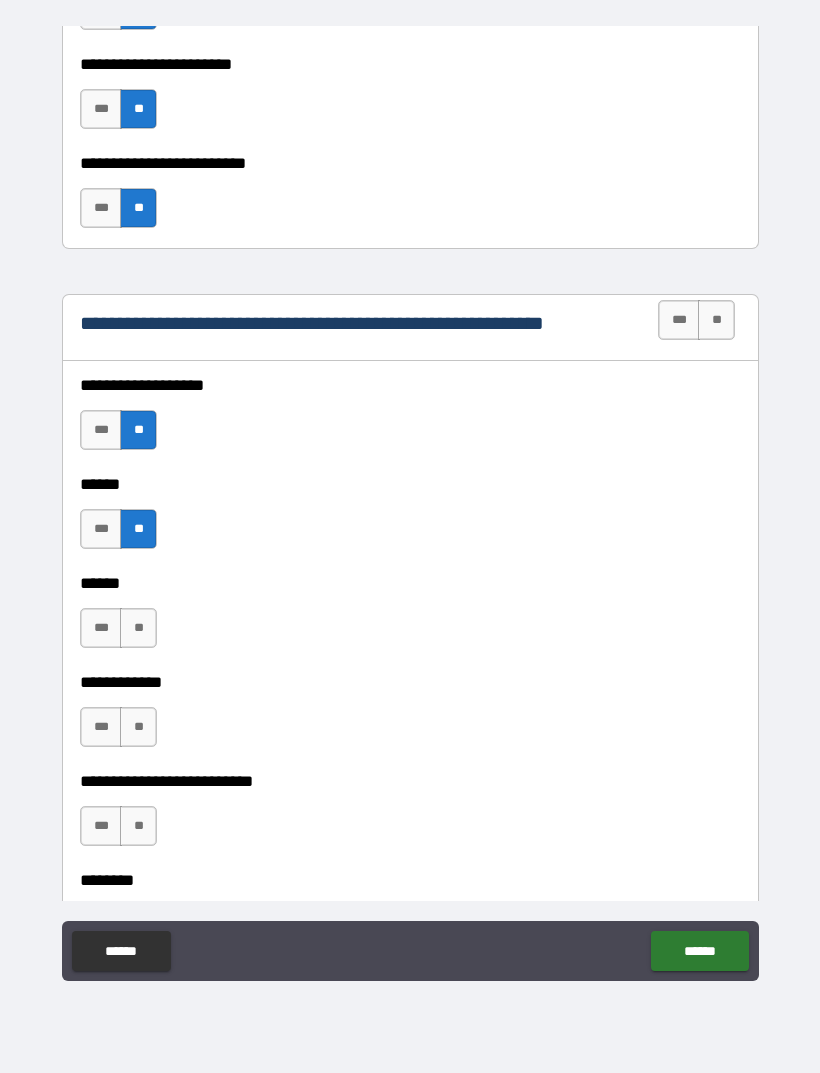 scroll, scrollTop: 3471, scrollLeft: 0, axis: vertical 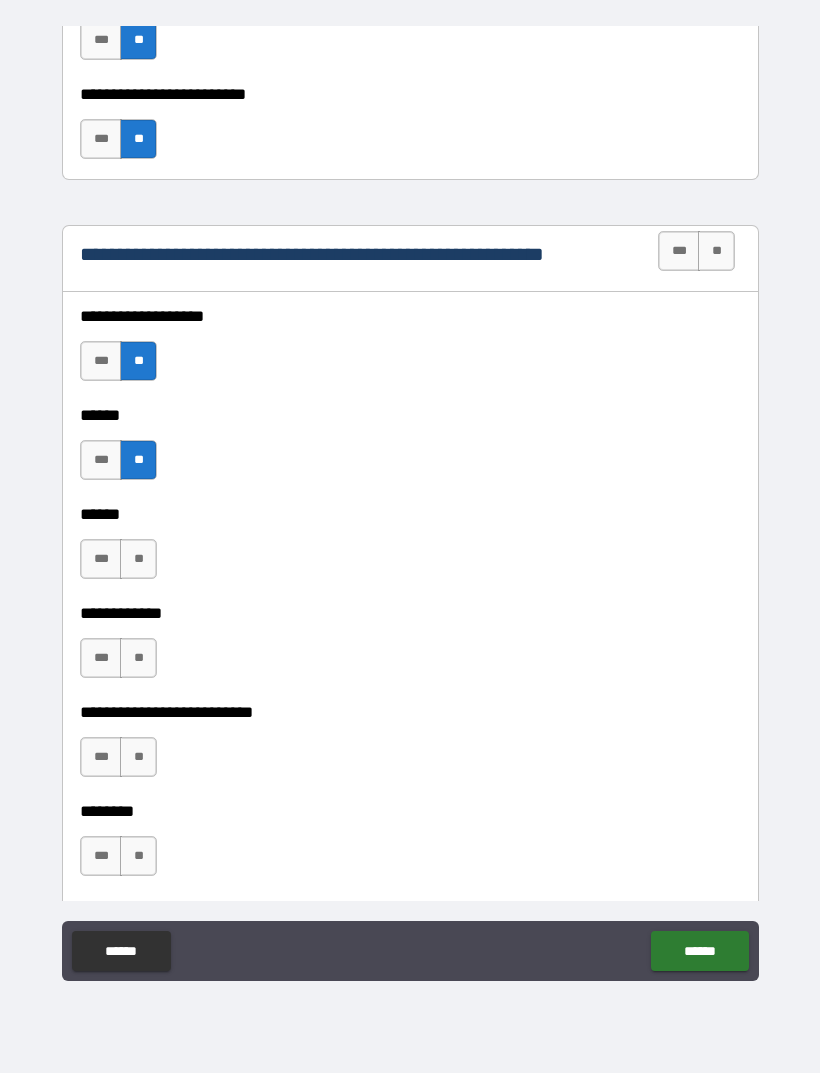 click on "**" at bounding box center (138, 559) 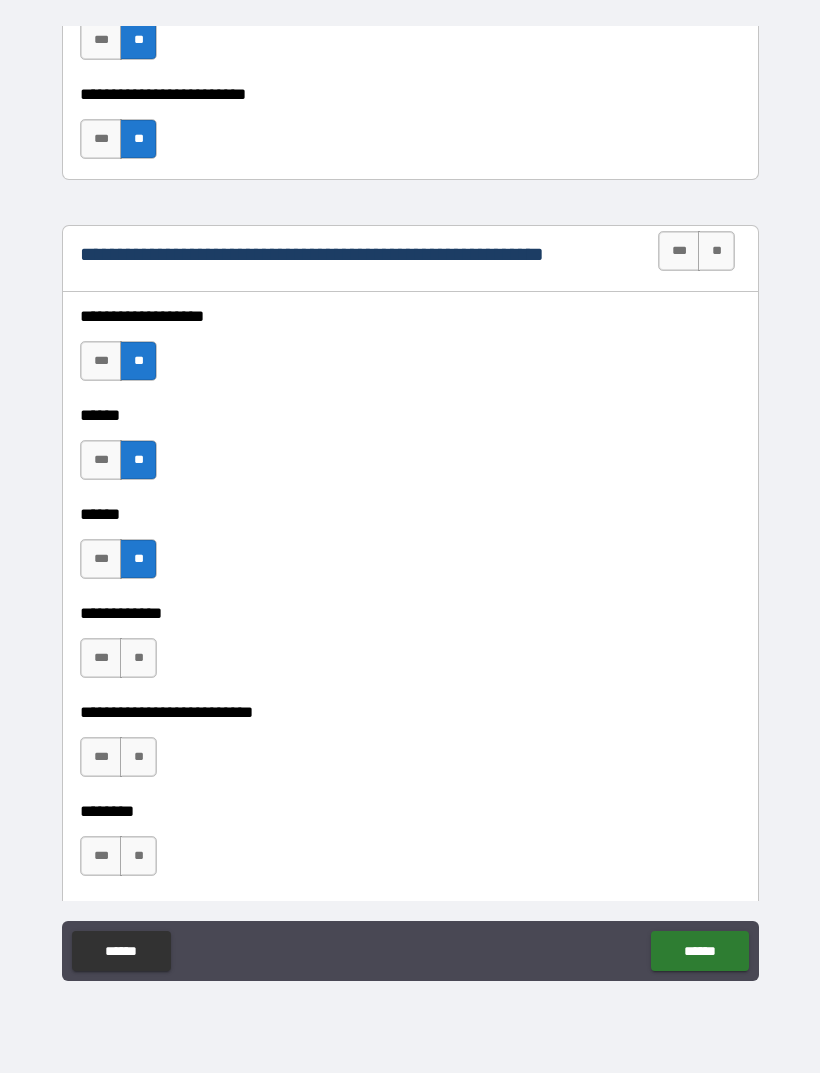 click on "**" at bounding box center [138, 658] 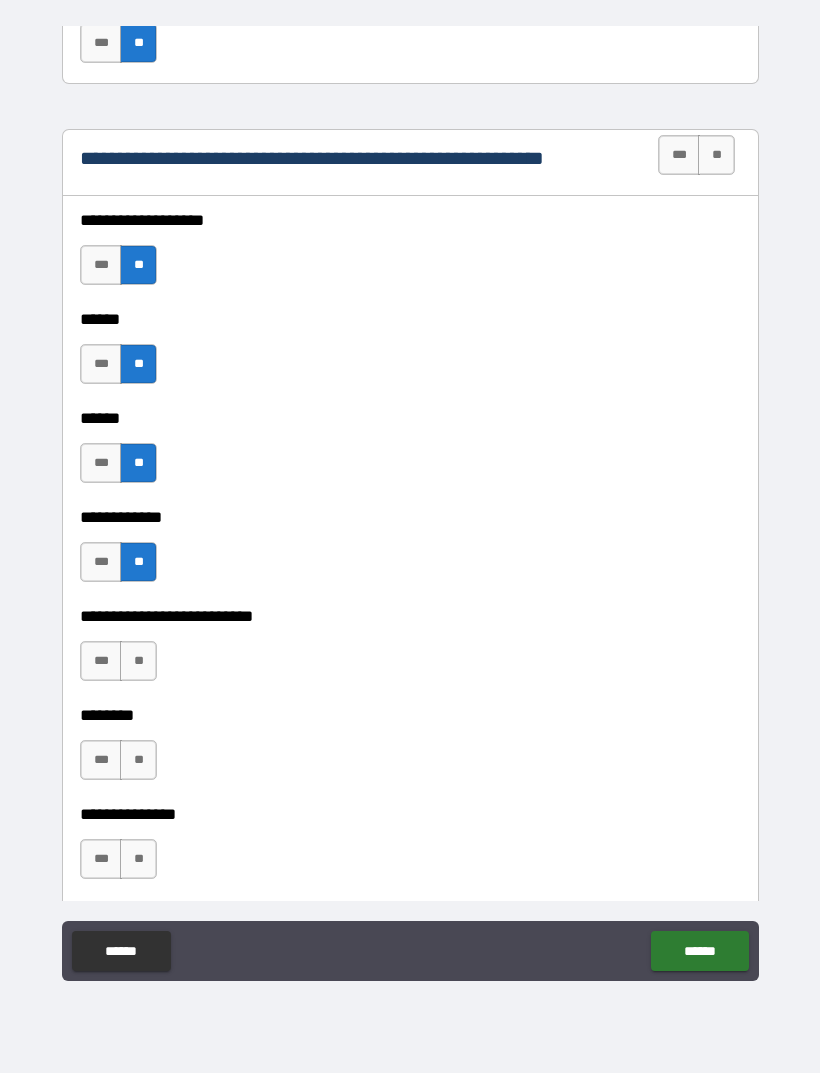 scroll, scrollTop: 3633, scrollLeft: 0, axis: vertical 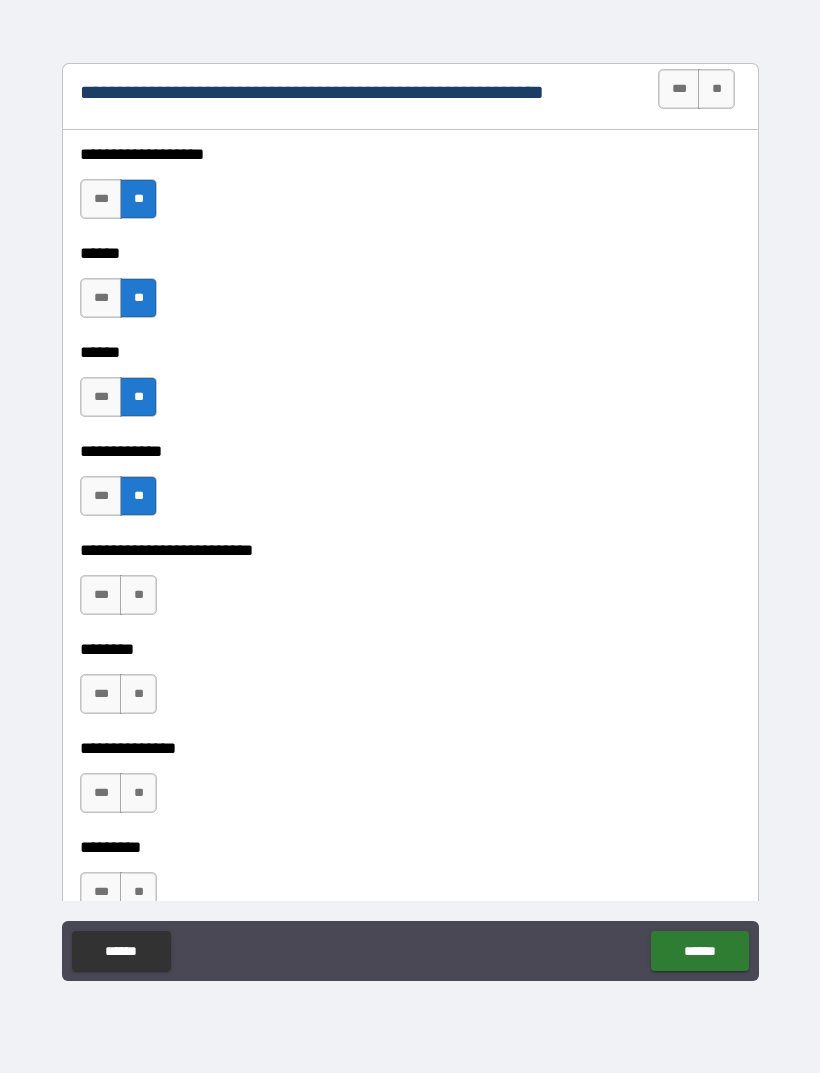 click on "**" at bounding box center [138, 595] 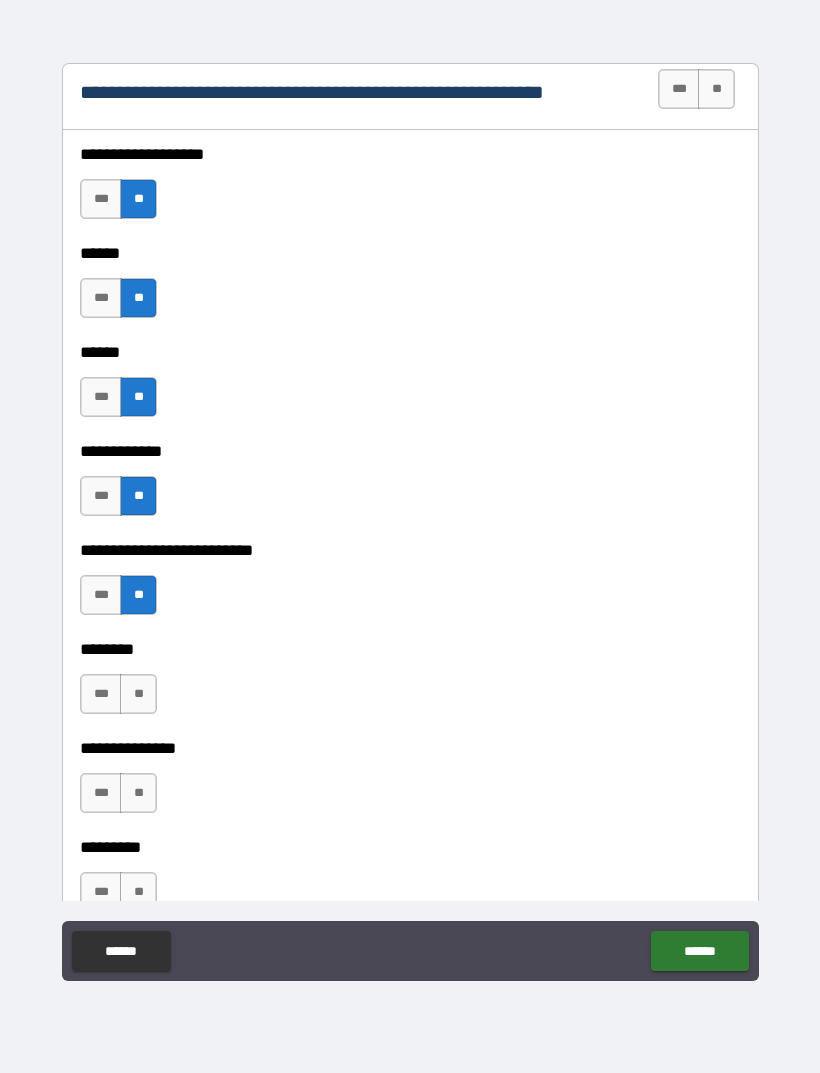 click on "**" at bounding box center (138, 694) 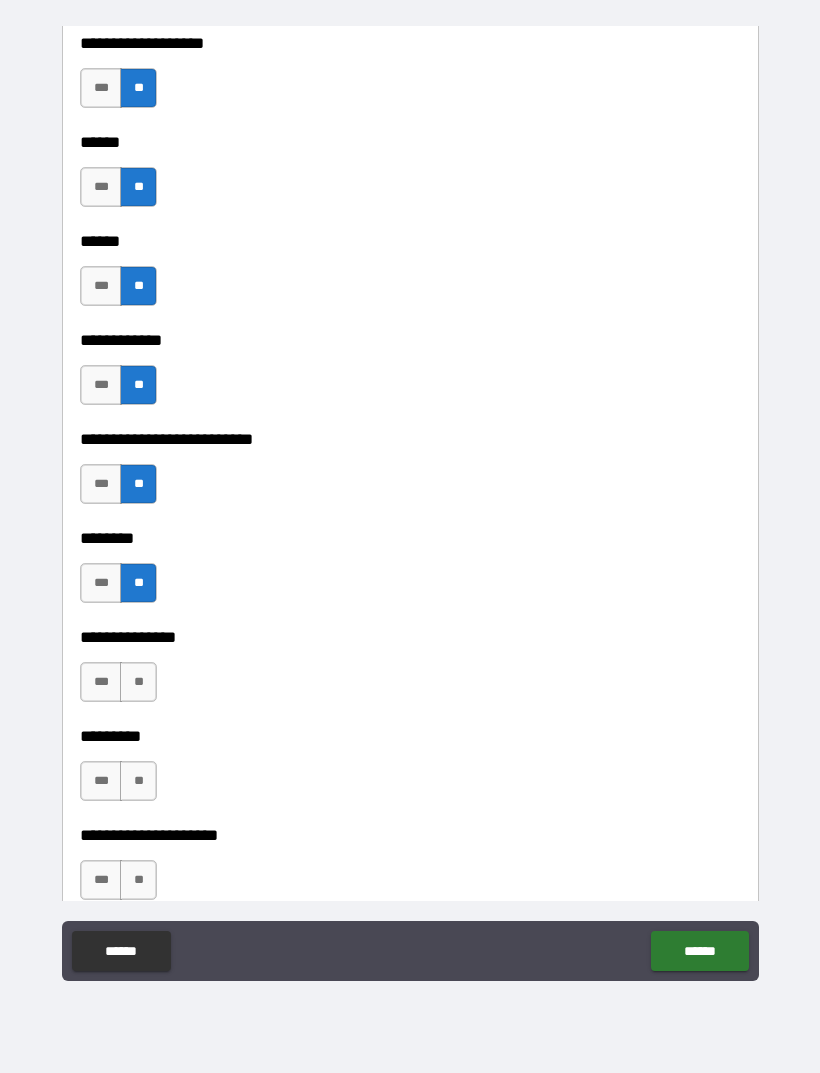 scroll, scrollTop: 3832, scrollLeft: 0, axis: vertical 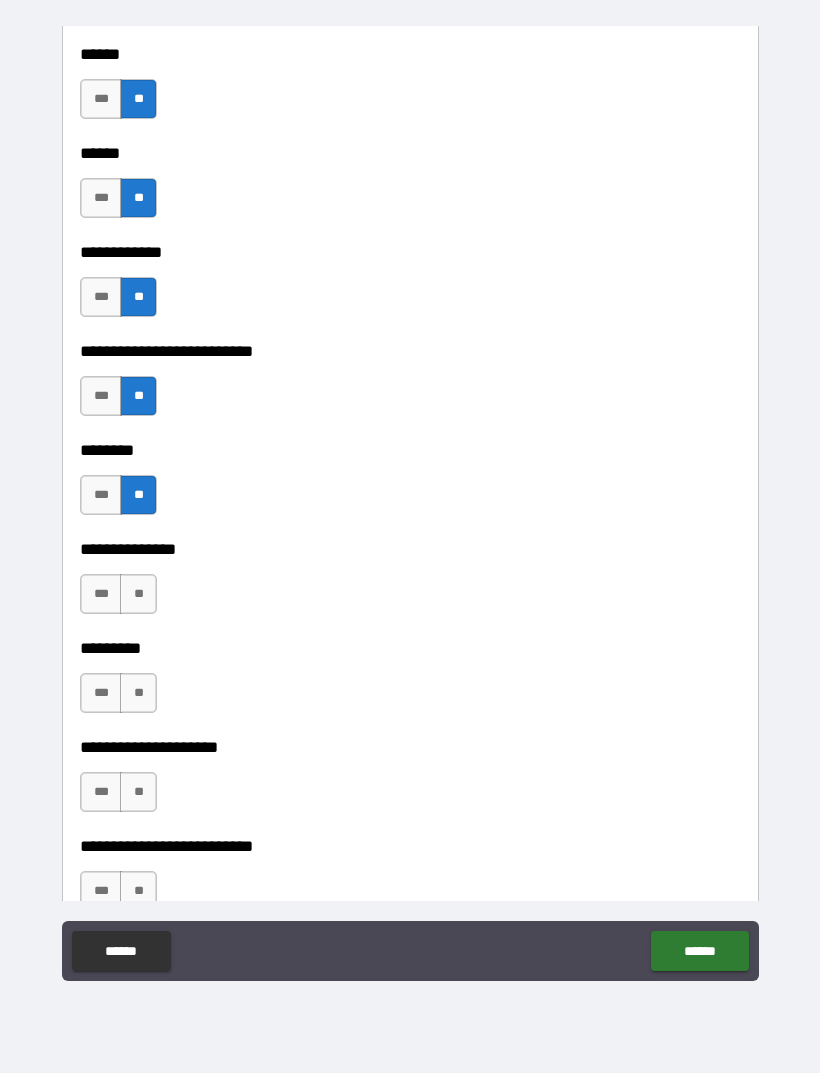 click on "**" at bounding box center (138, 594) 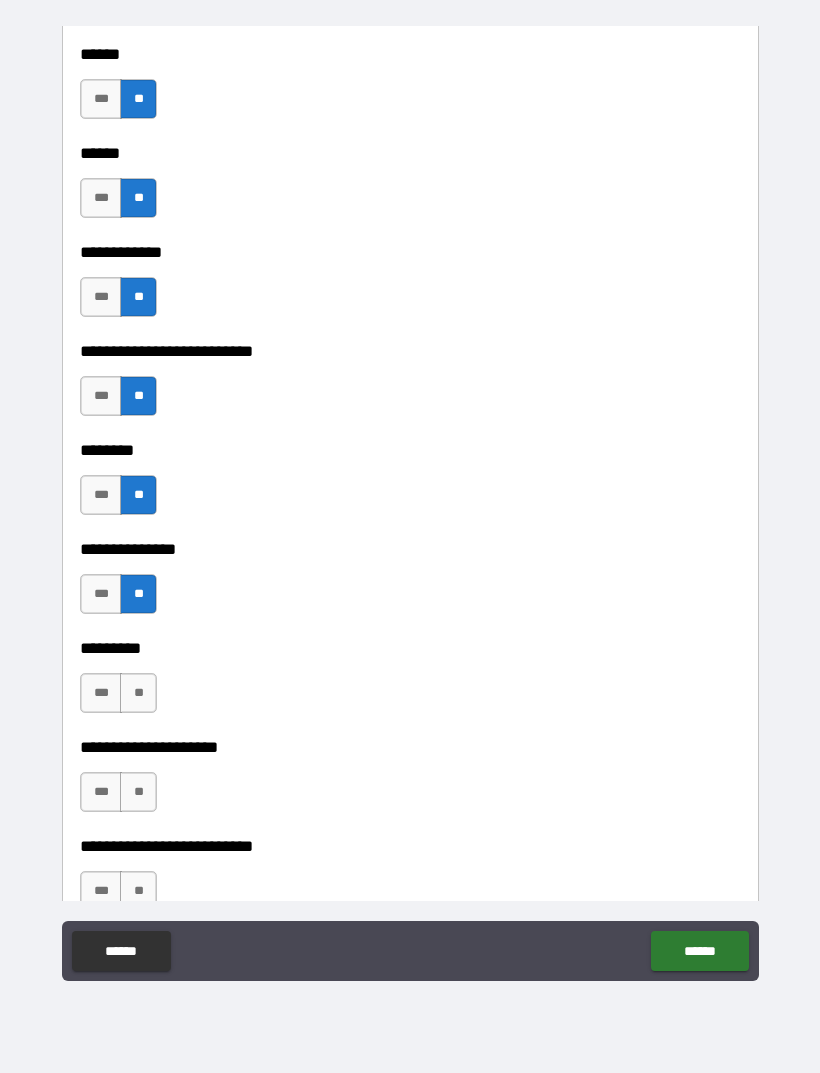 click on "**" at bounding box center [138, 693] 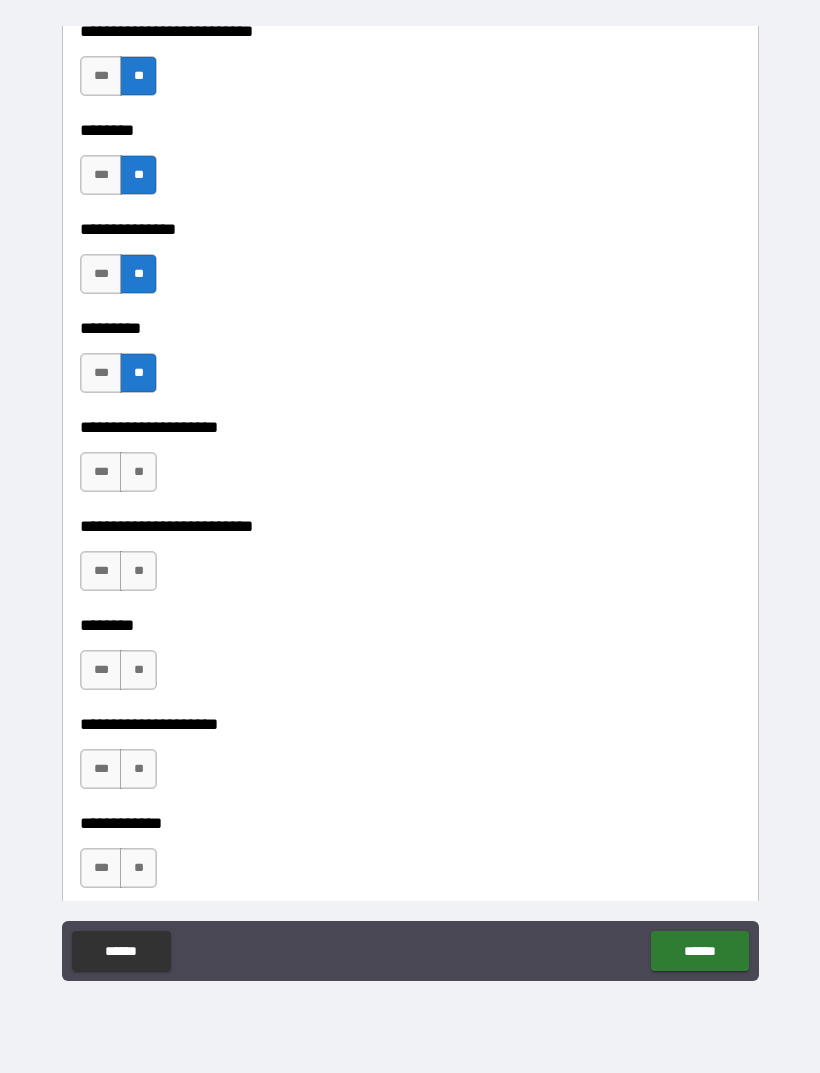 scroll, scrollTop: 4154, scrollLeft: 0, axis: vertical 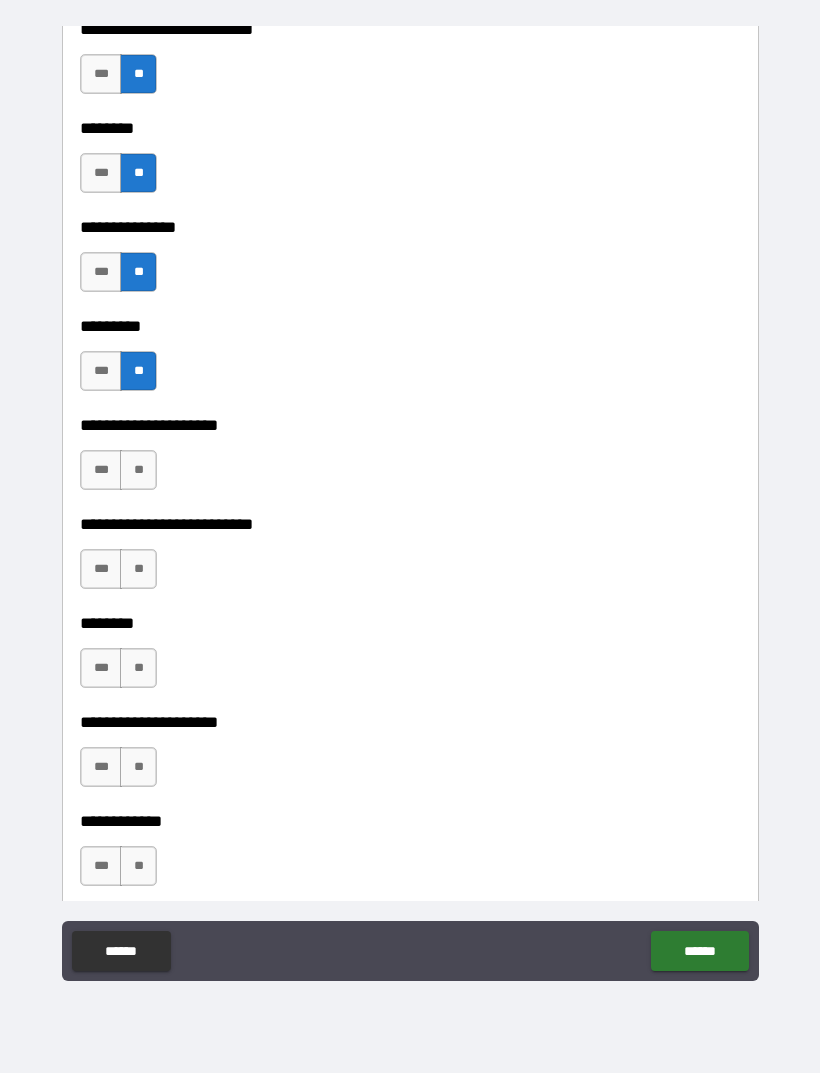 click on "**" at bounding box center [138, 569] 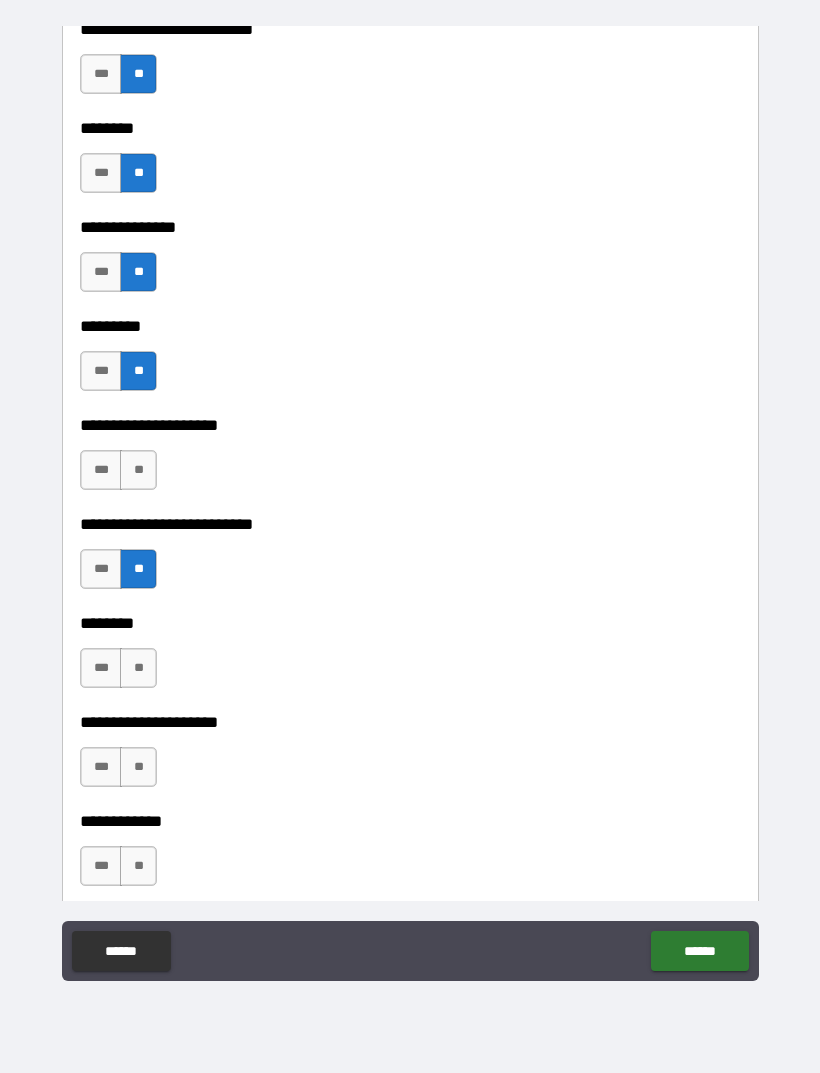 click on "**" at bounding box center (138, 668) 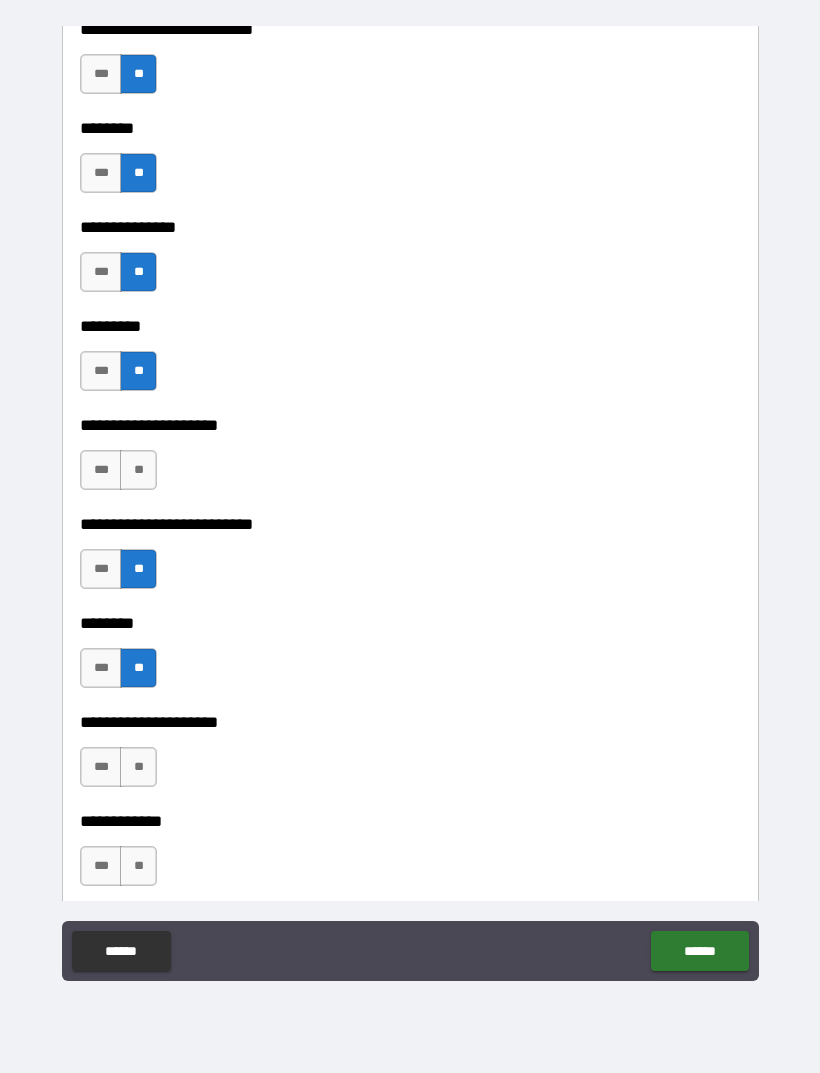 click on "**" at bounding box center (138, 767) 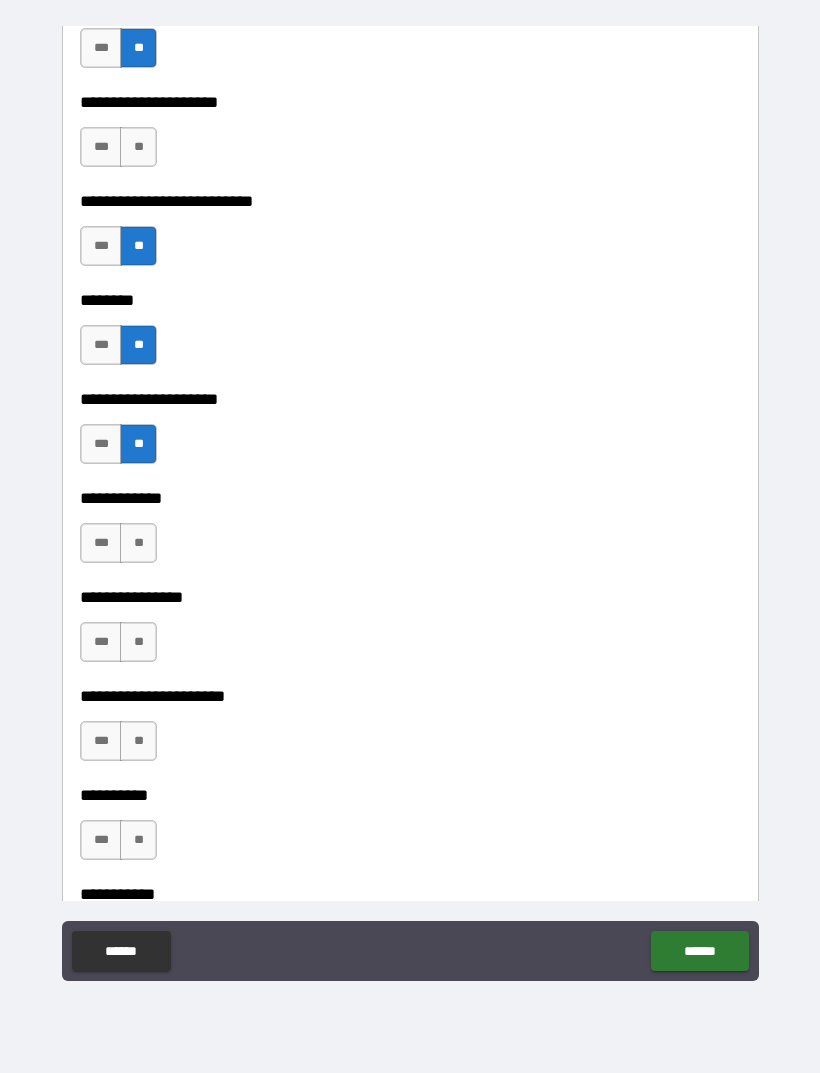 scroll, scrollTop: 4477, scrollLeft: 0, axis: vertical 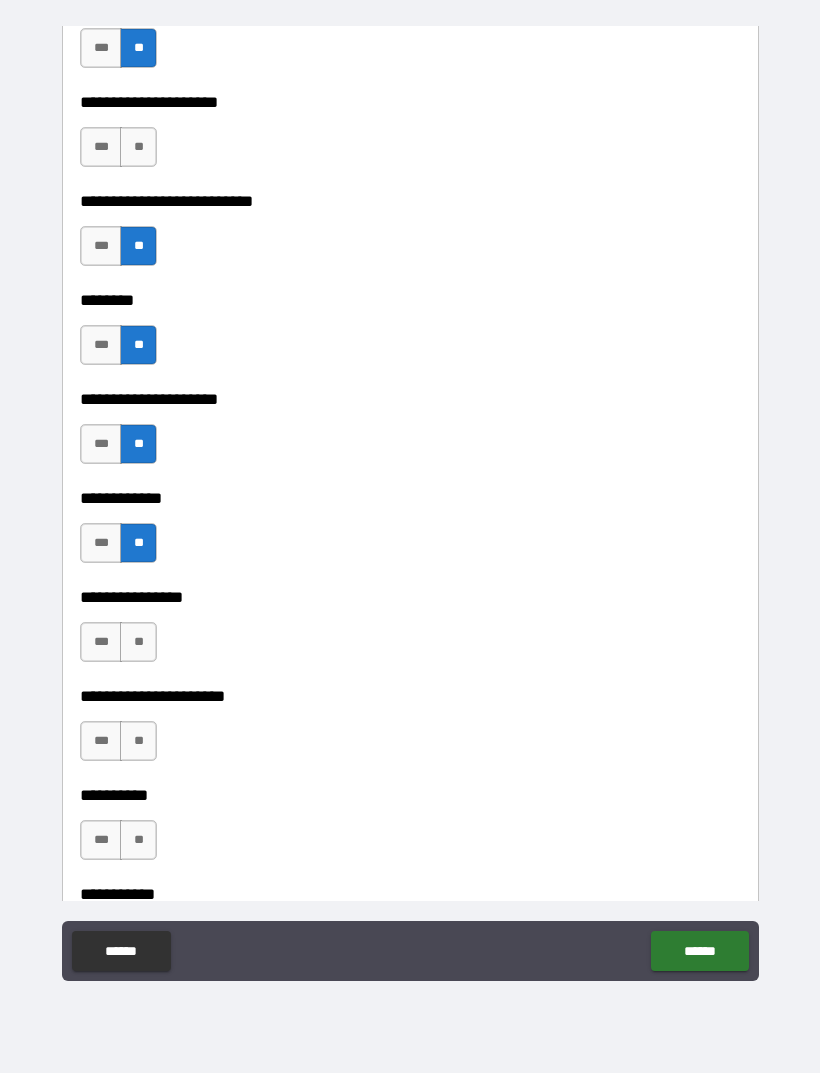 click on "**" at bounding box center [138, 642] 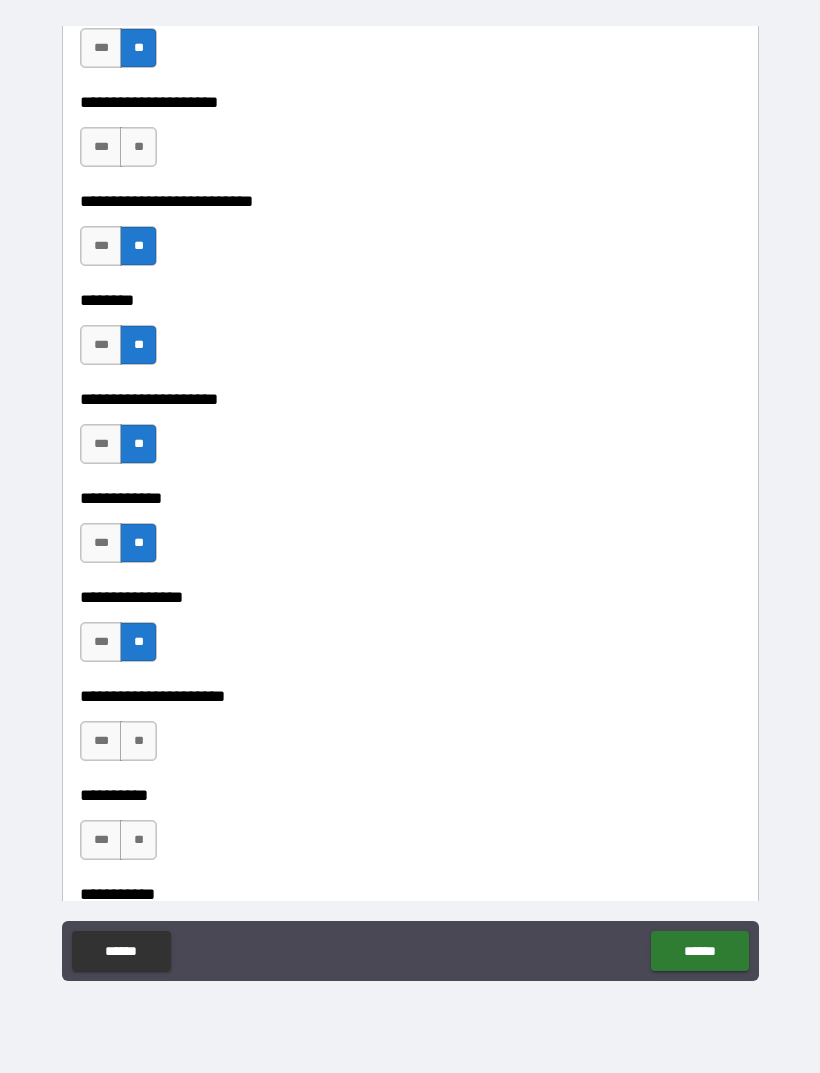 click on "**" at bounding box center [138, 741] 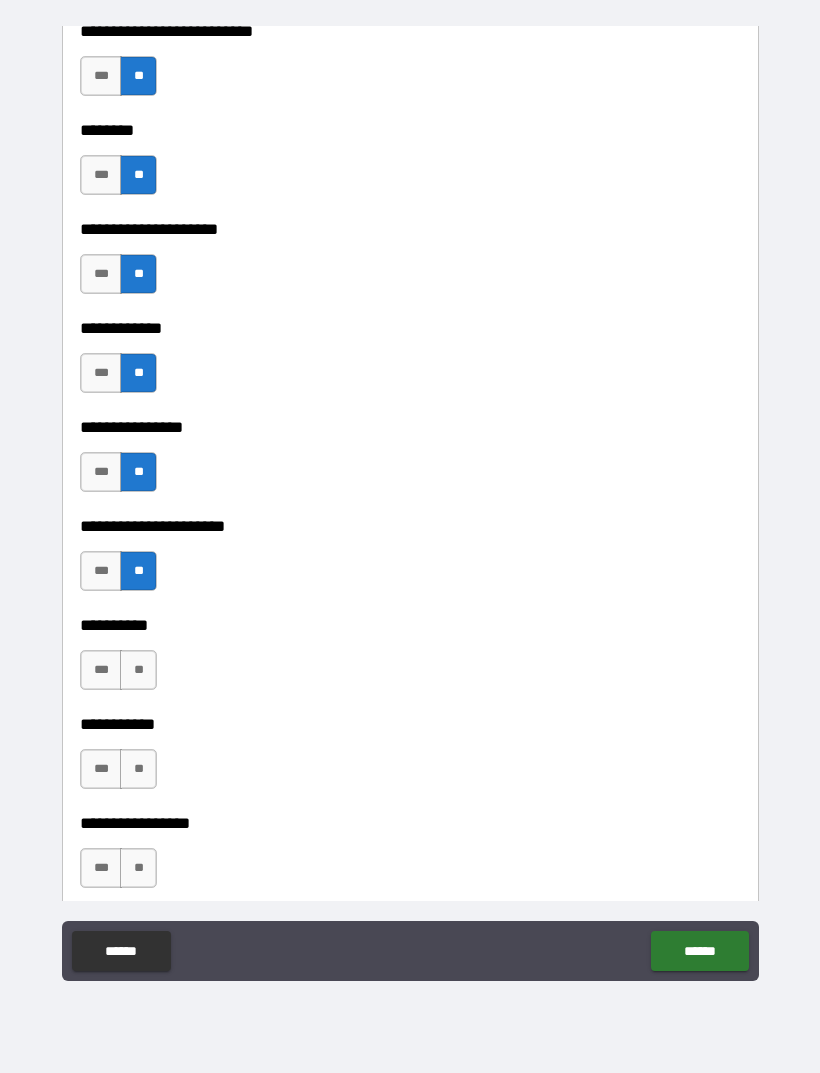 scroll, scrollTop: 4677, scrollLeft: 0, axis: vertical 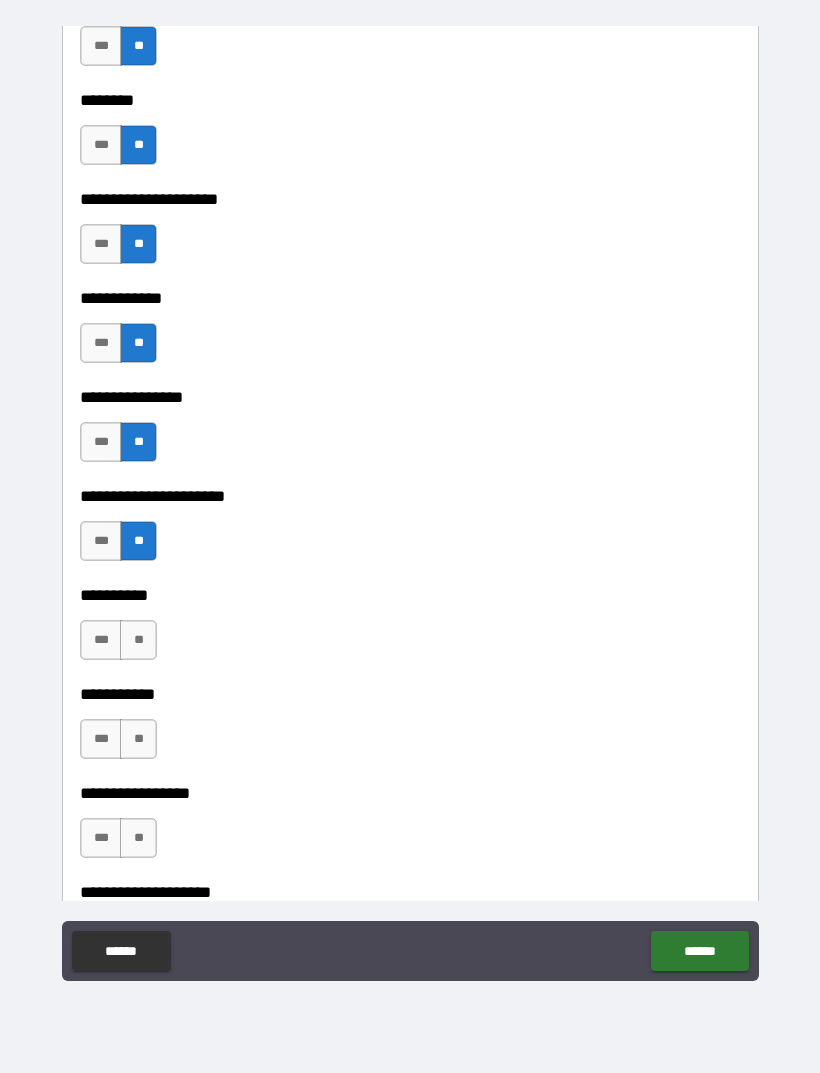 click on "**" at bounding box center [138, 640] 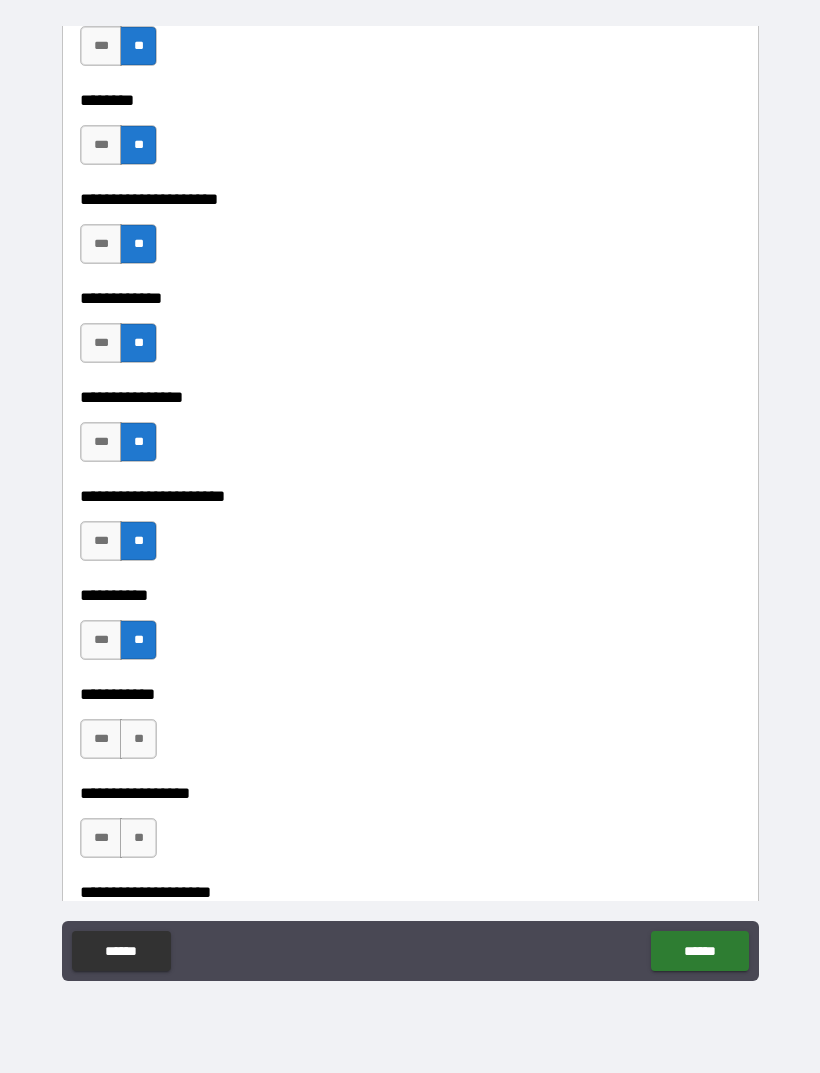 click on "**" at bounding box center (138, 739) 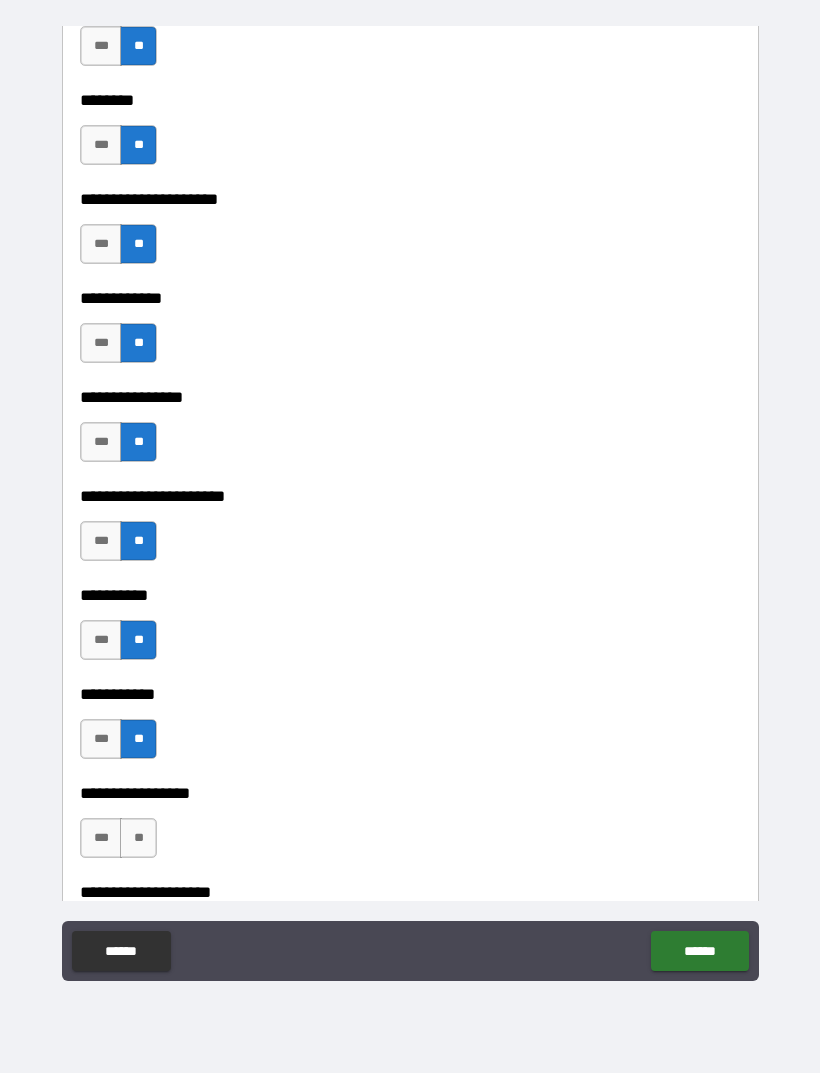 click on "**" at bounding box center [138, 838] 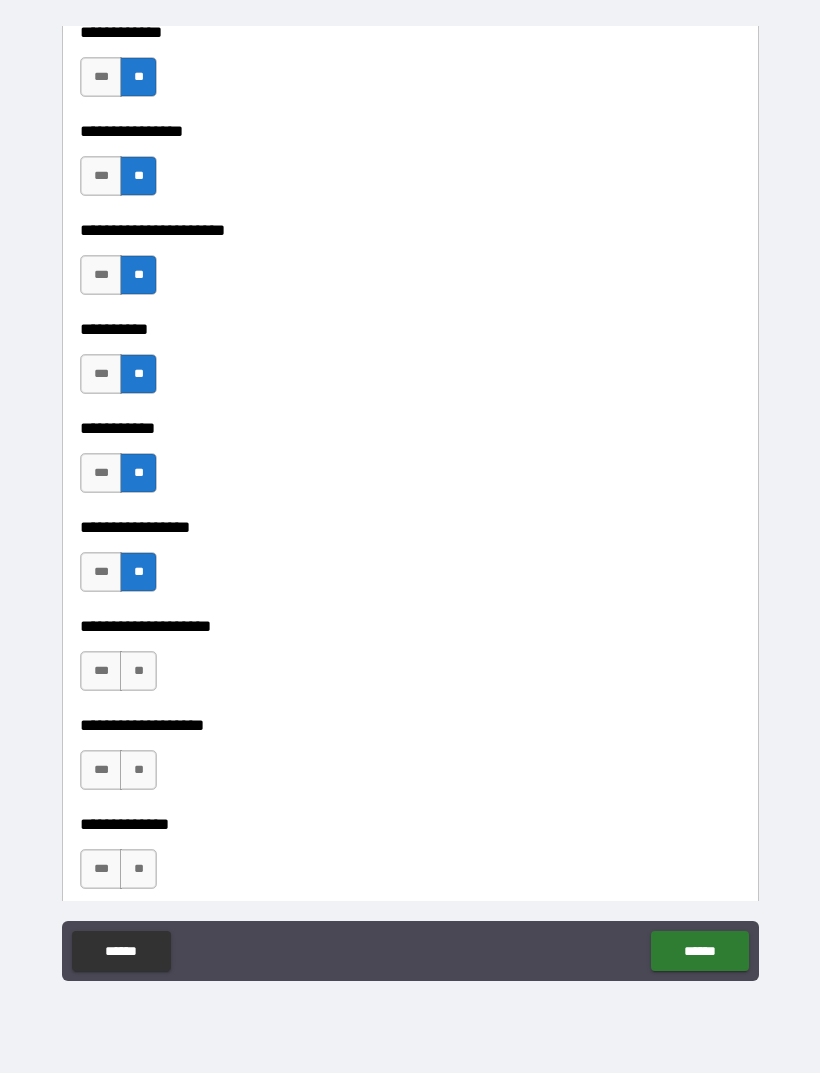 scroll, scrollTop: 4961, scrollLeft: 0, axis: vertical 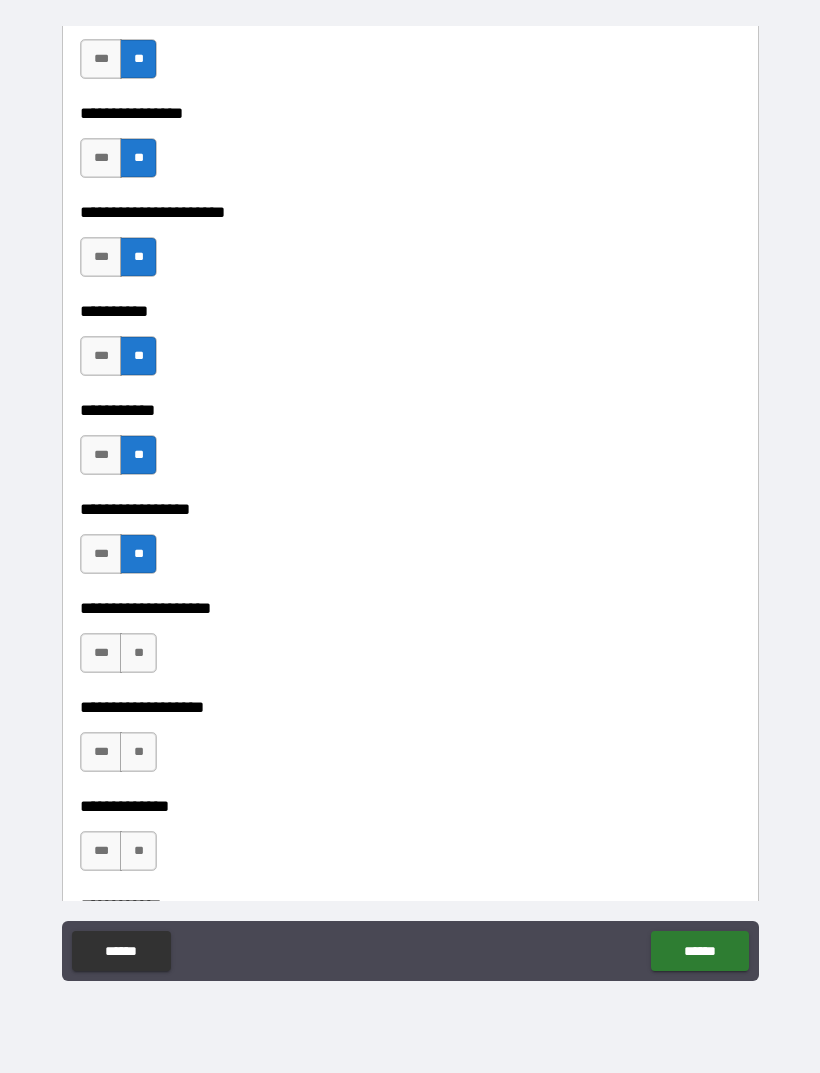 click on "**" at bounding box center (138, 653) 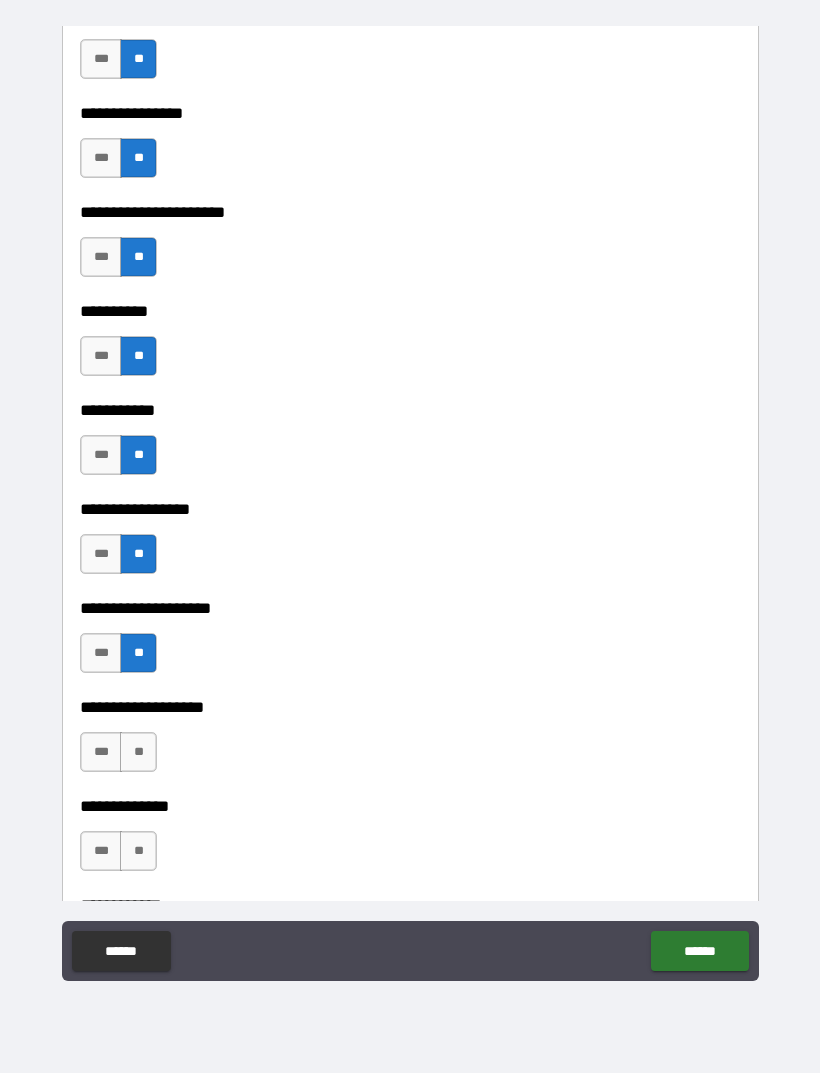 click on "**" at bounding box center (138, 752) 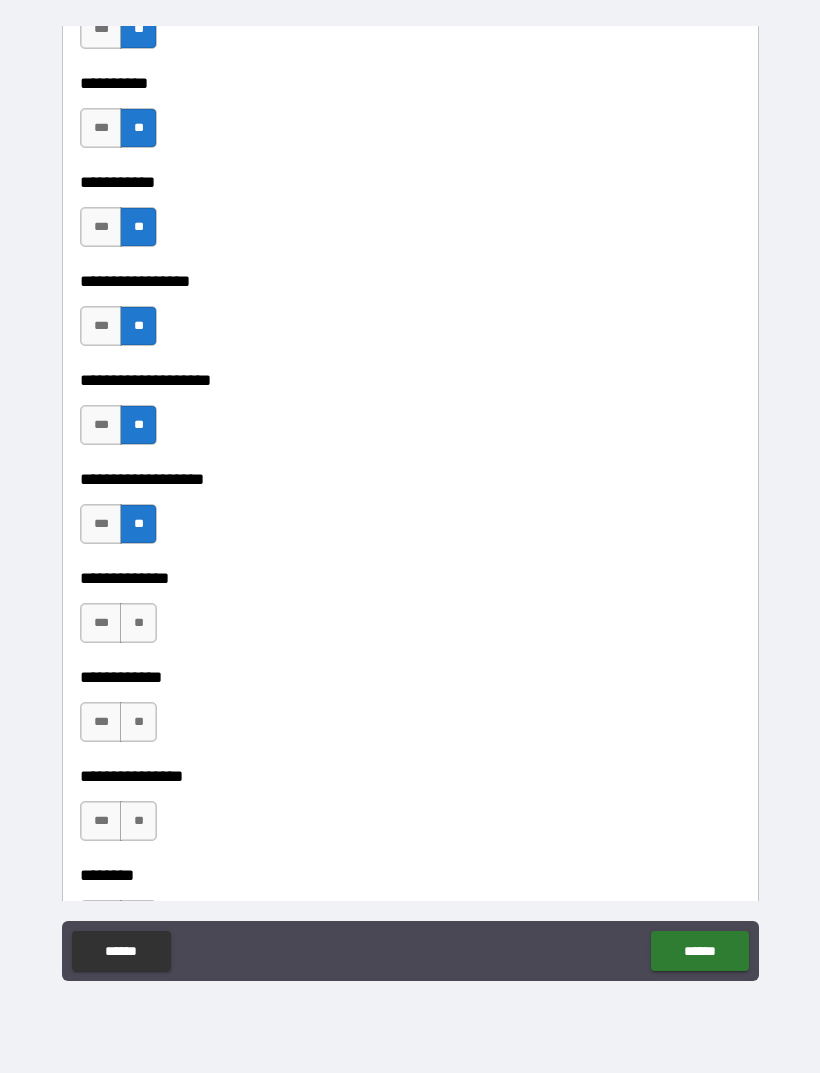 scroll, scrollTop: 5206, scrollLeft: 0, axis: vertical 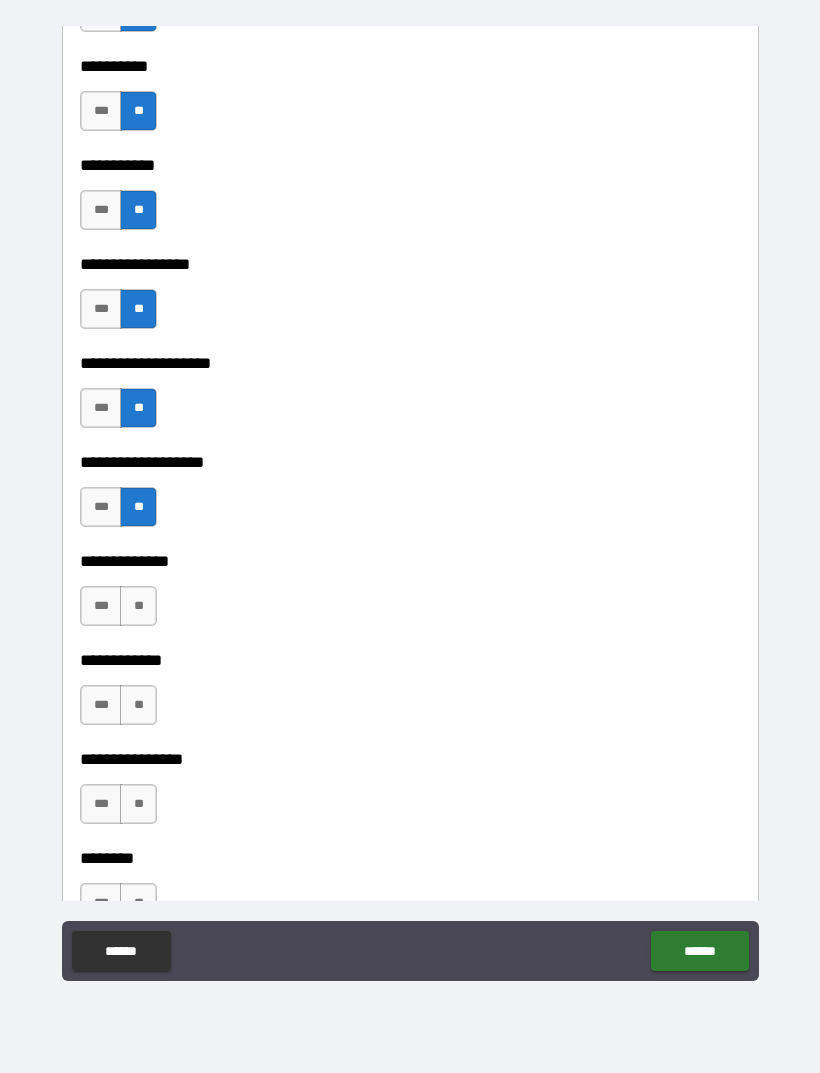 click on "**" at bounding box center [138, 606] 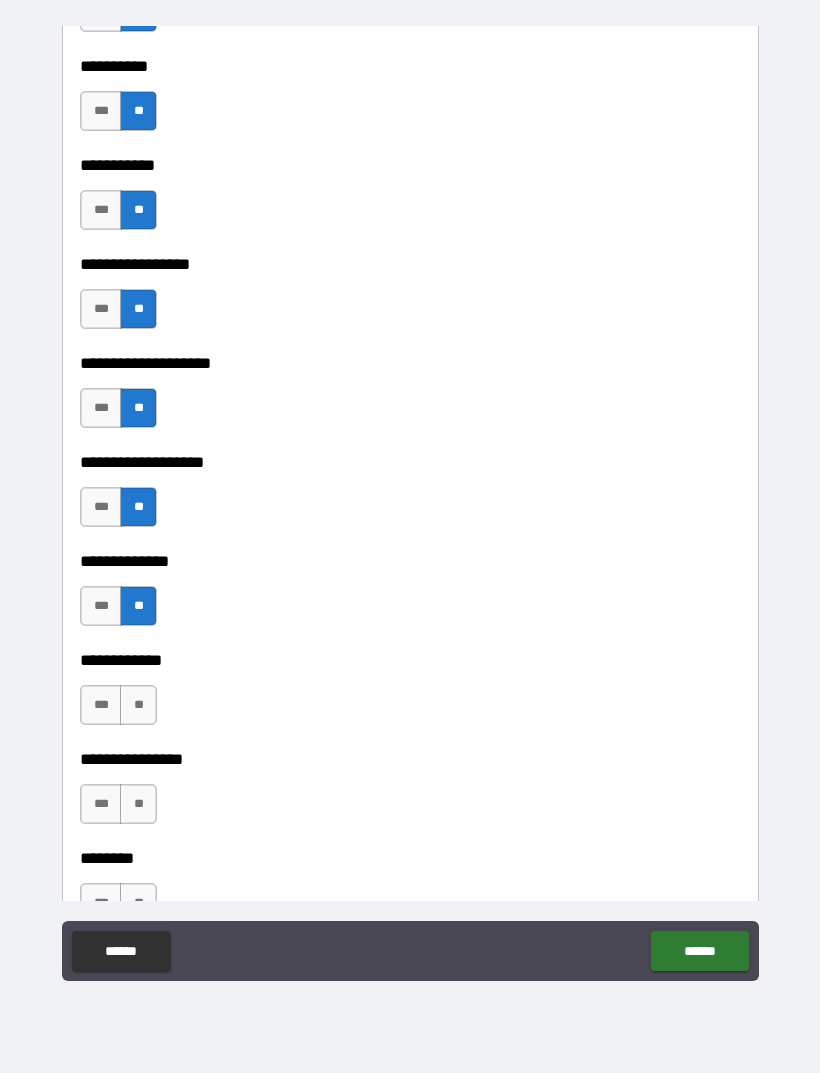 click on "**" at bounding box center (138, 705) 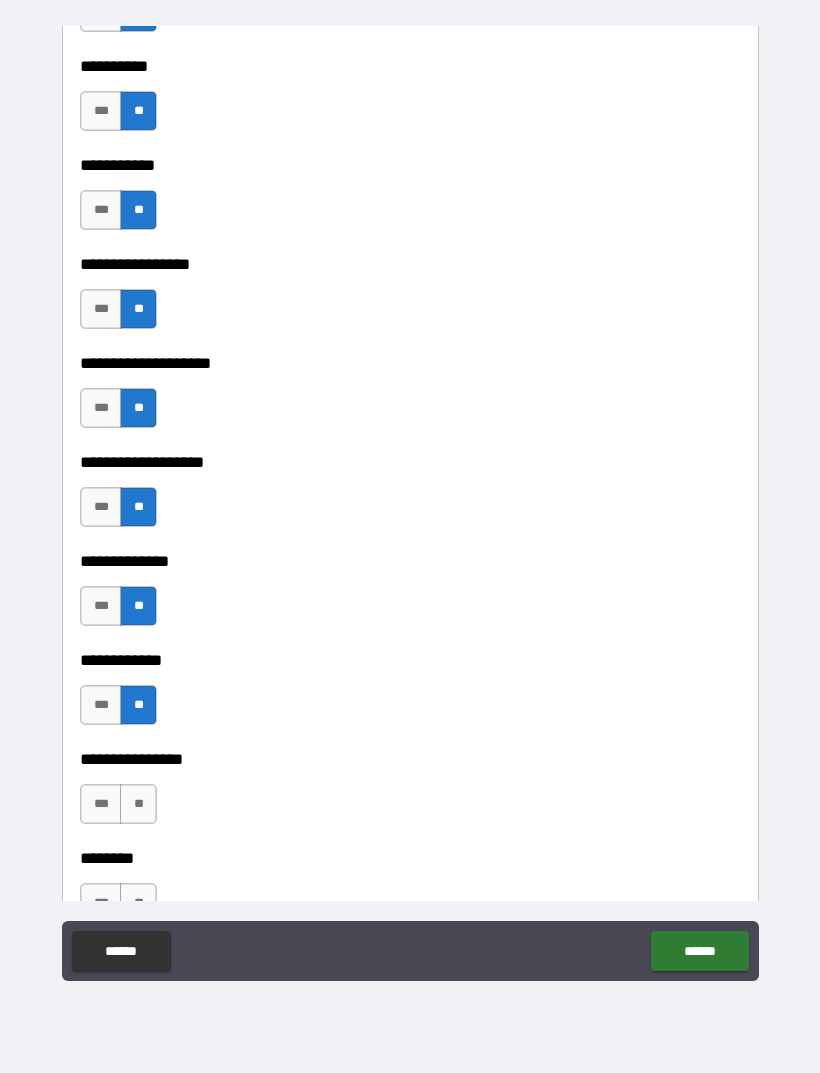 click on "**" at bounding box center [138, 804] 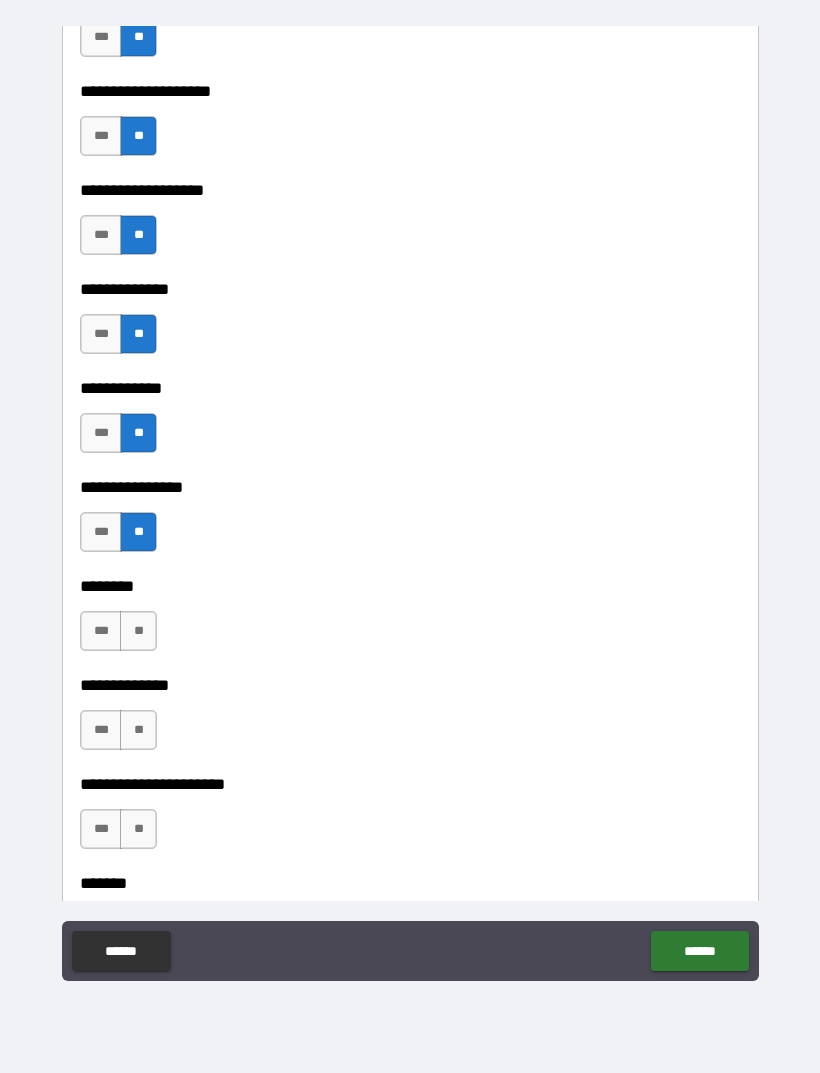 scroll, scrollTop: 5479, scrollLeft: 0, axis: vertical 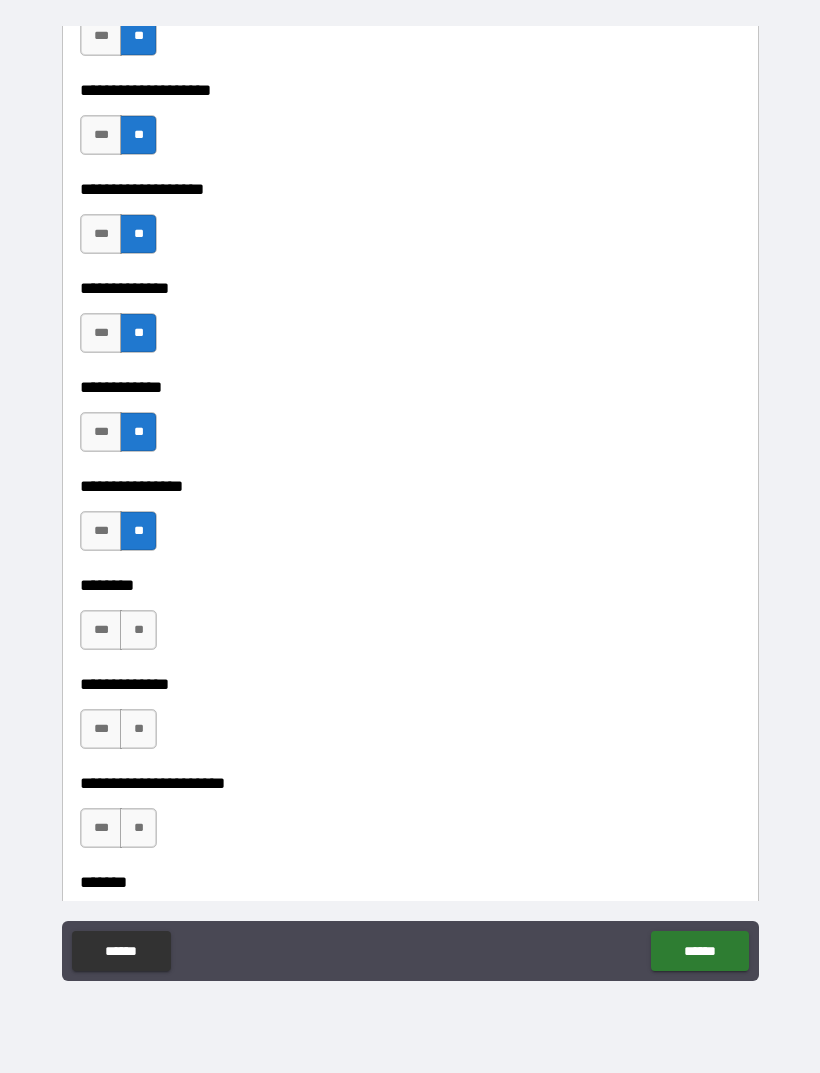 click on "**" at bounding box center [138, 630] 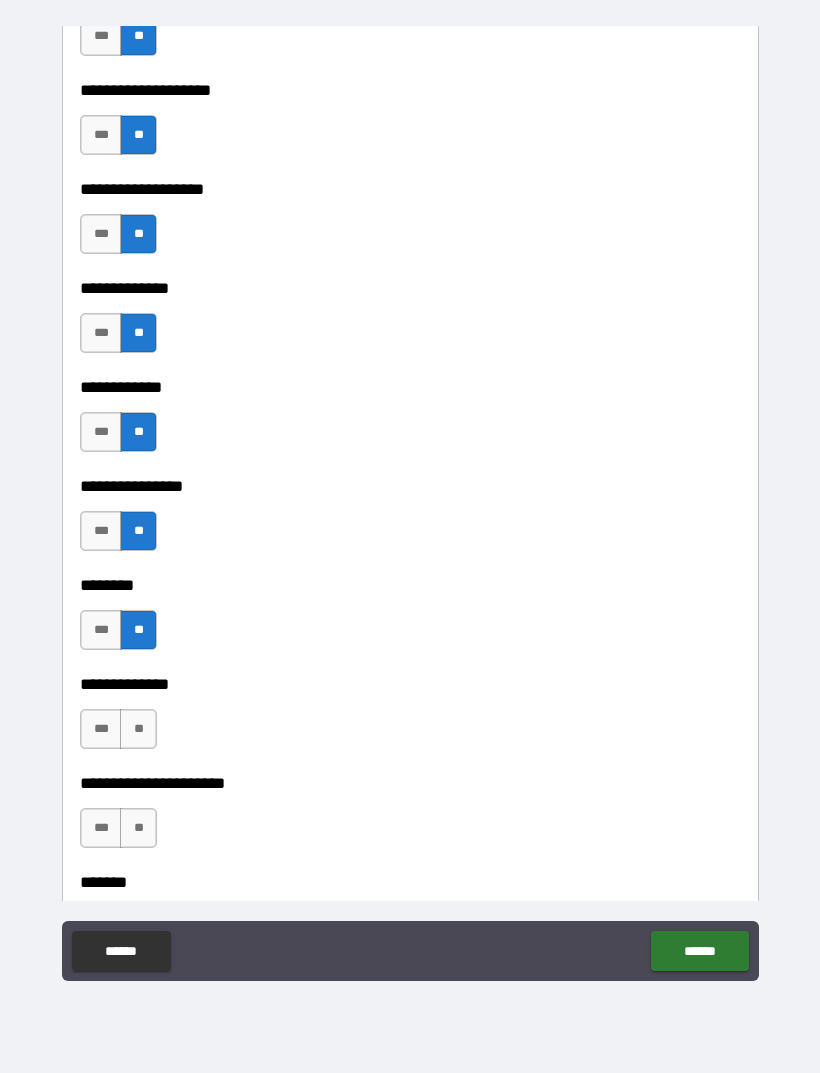 click on "**" at bounding box center (138, 729) 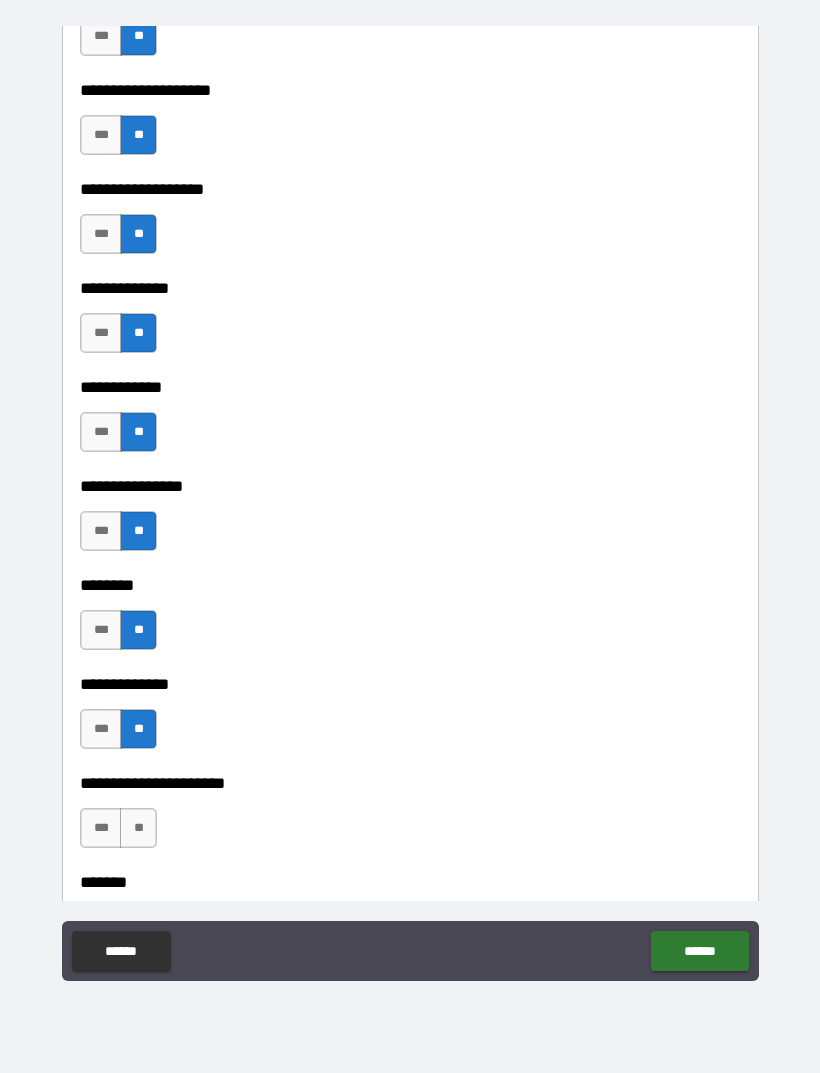 click on "**" at bounding box center (138, 828) 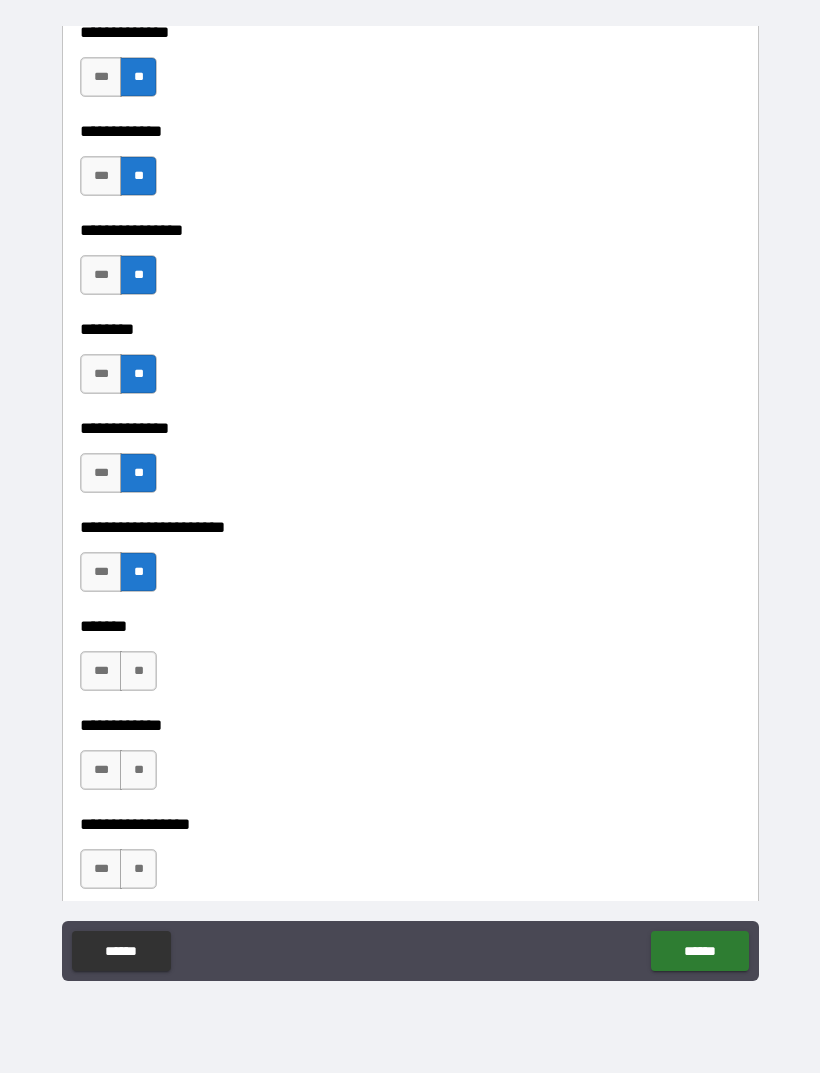 scroll, scrollTop: 5769, scrollLeft: 0, axis: vertical 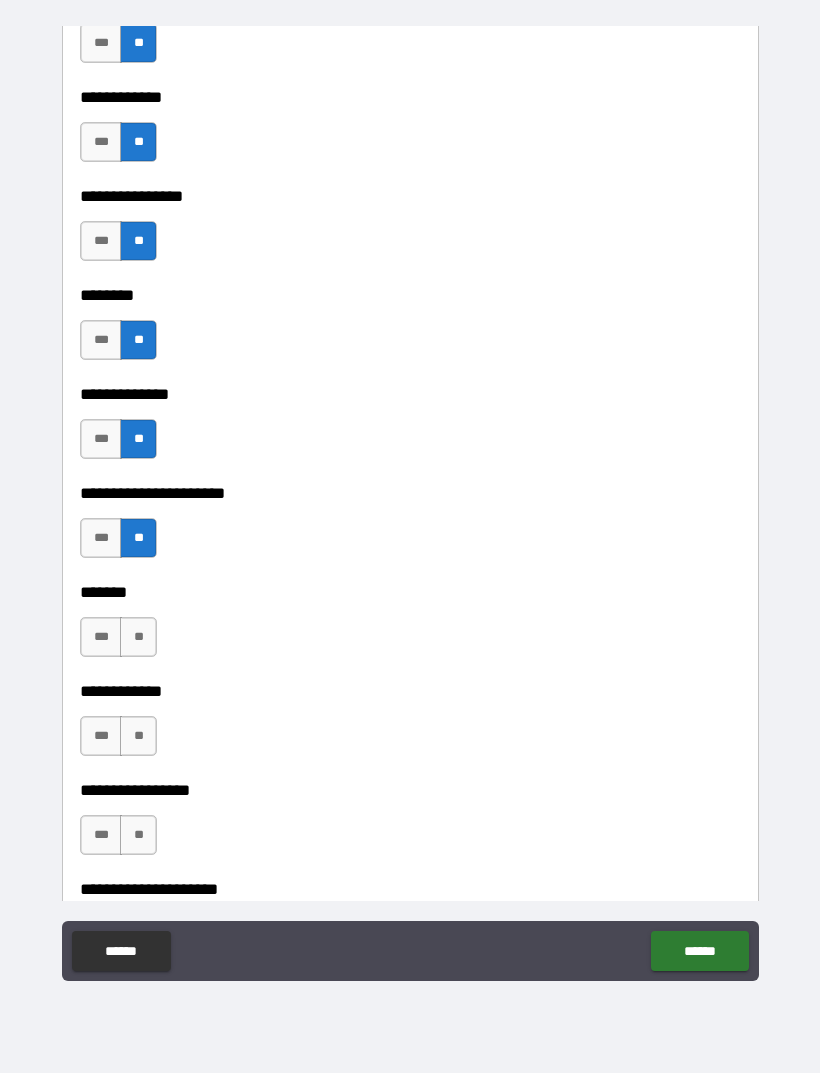click on "**" at bounding box center [138, 637] 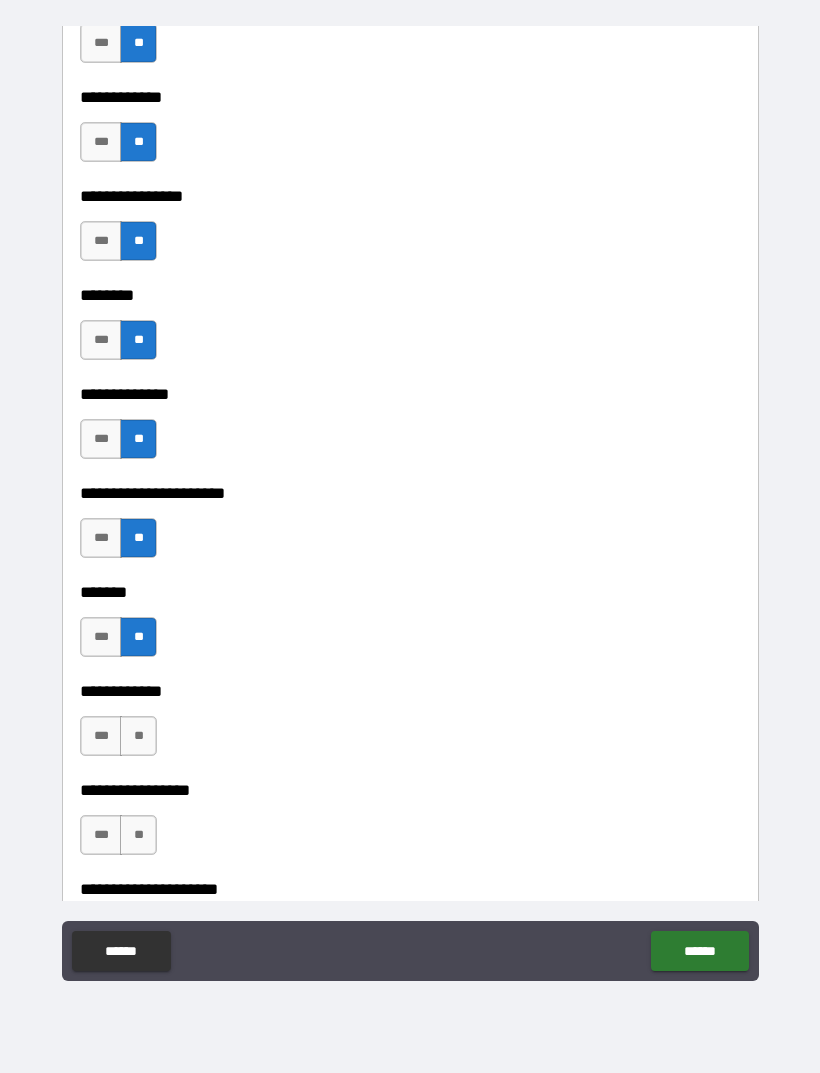 click on "**" at bounding box center [138, 736] 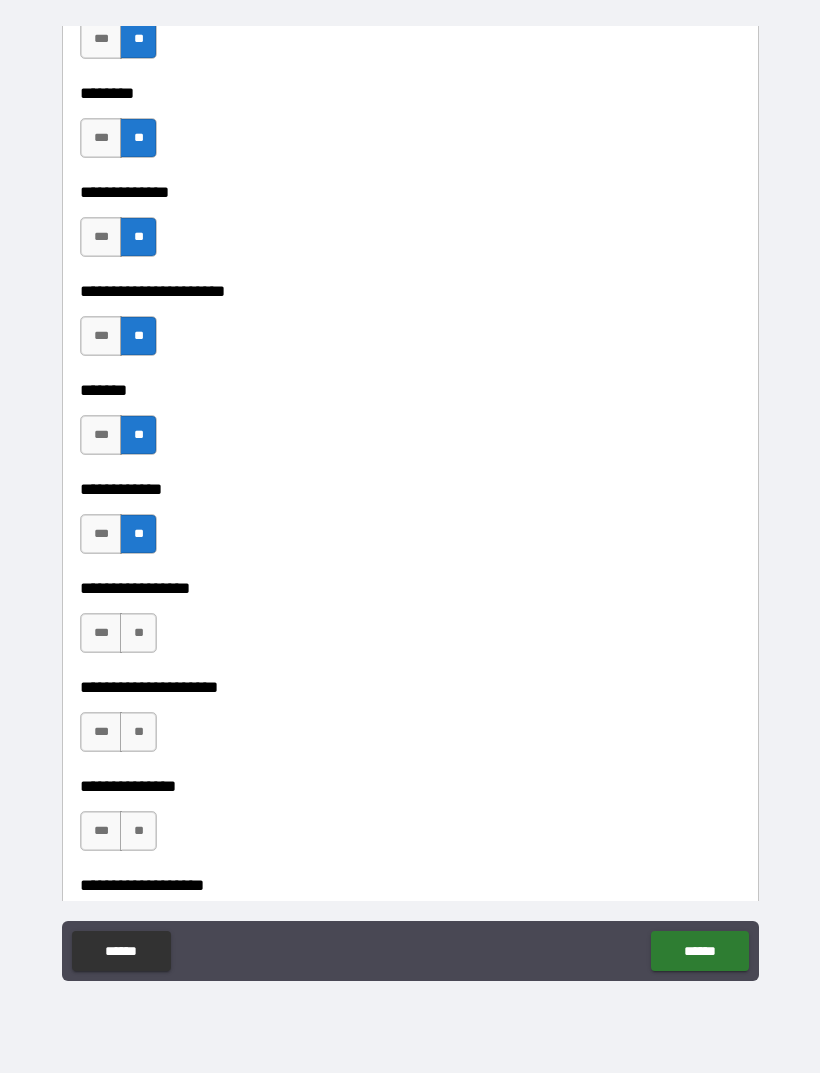 scroll, scrollTop: 5976, scrollLeft: 0, axis: vertical 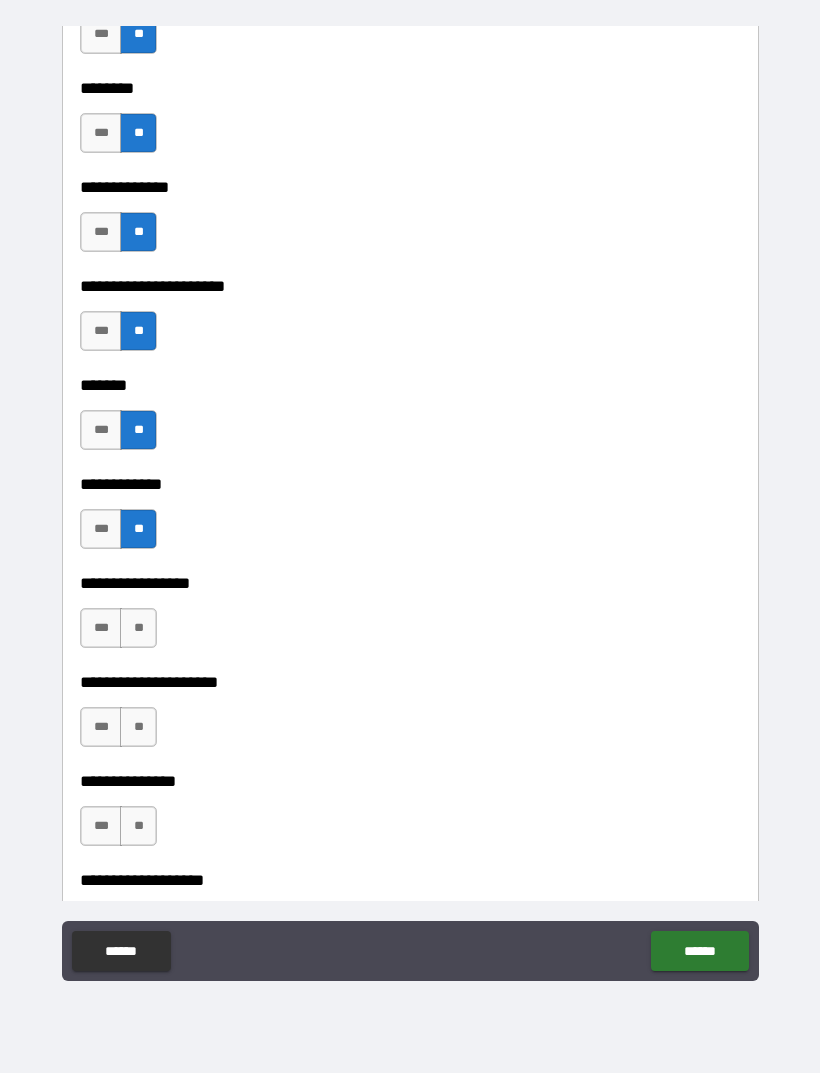 click on "**" at bounding box center [138, 628] 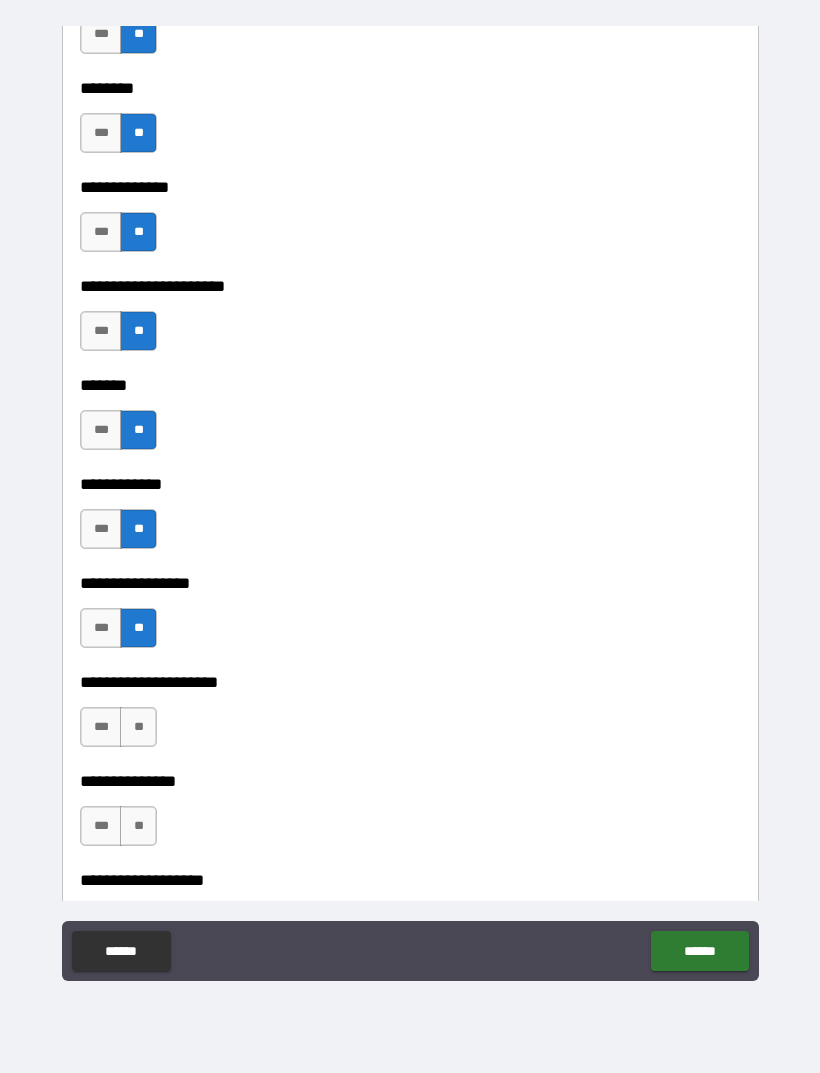 click on "**" at bounding box center [138, 727] 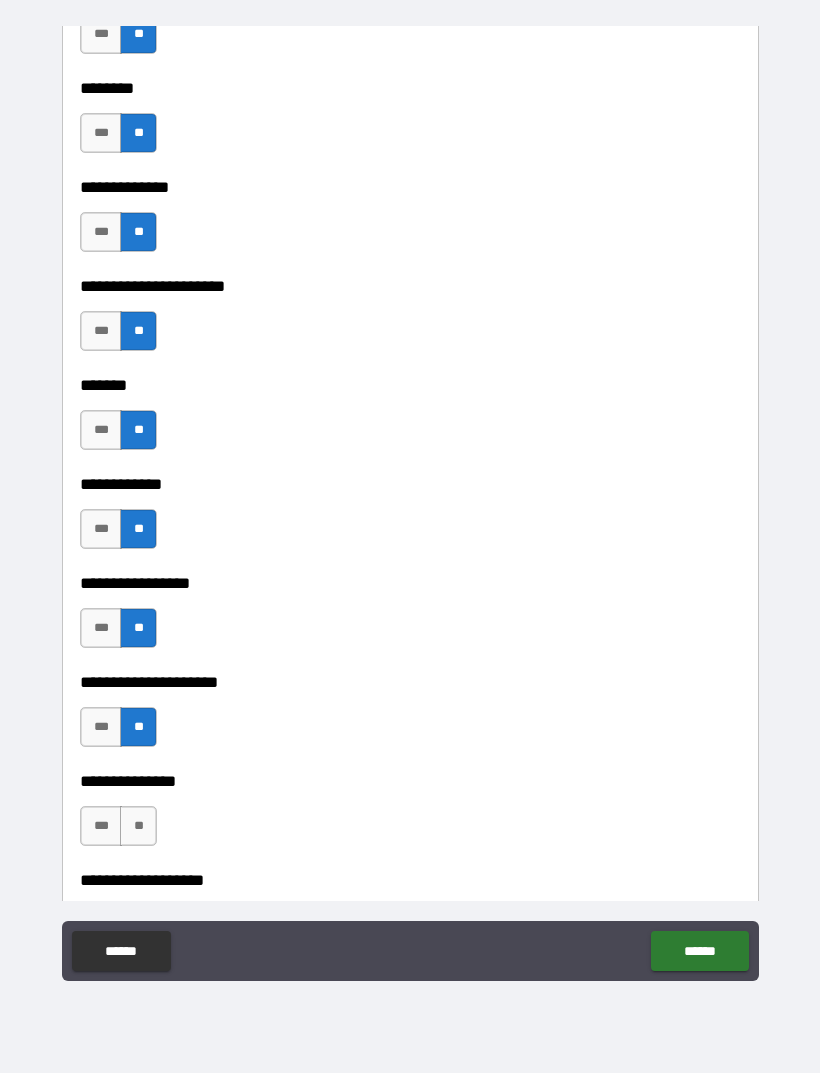 click on "**" at bounding box center (138, 826) 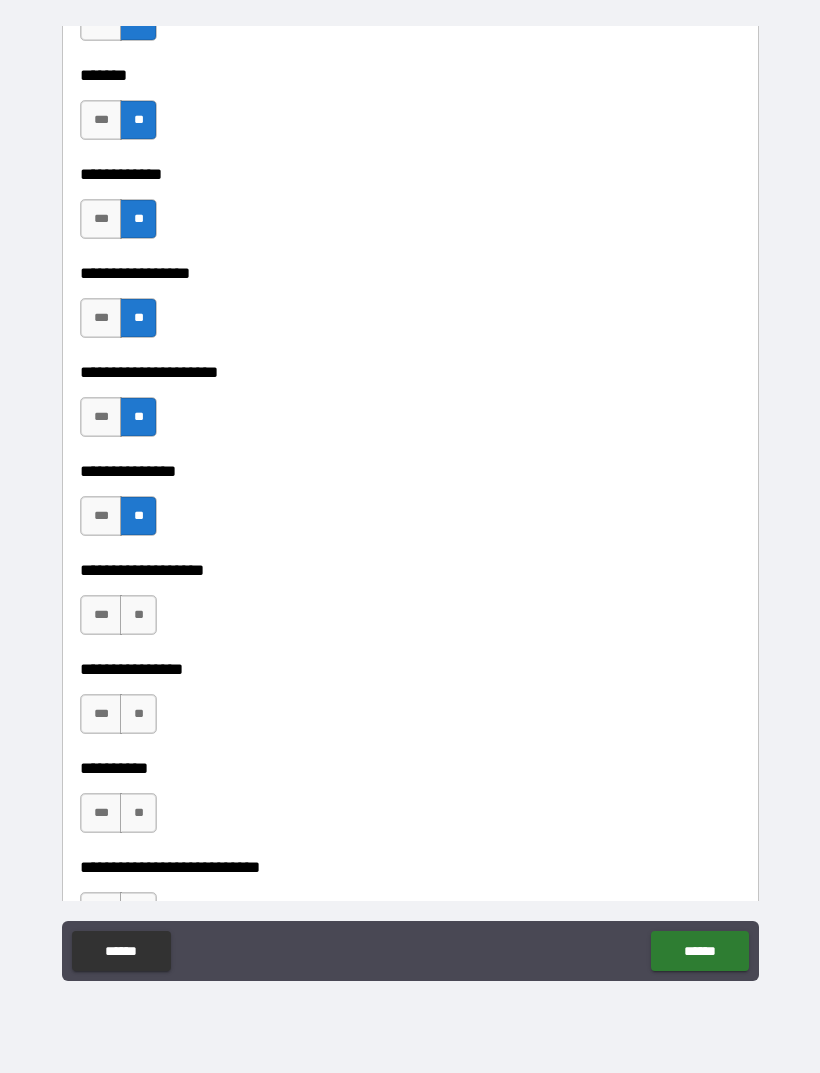 scroll, scrollTop: 6287, scrollLeft: 0, axis: vertical 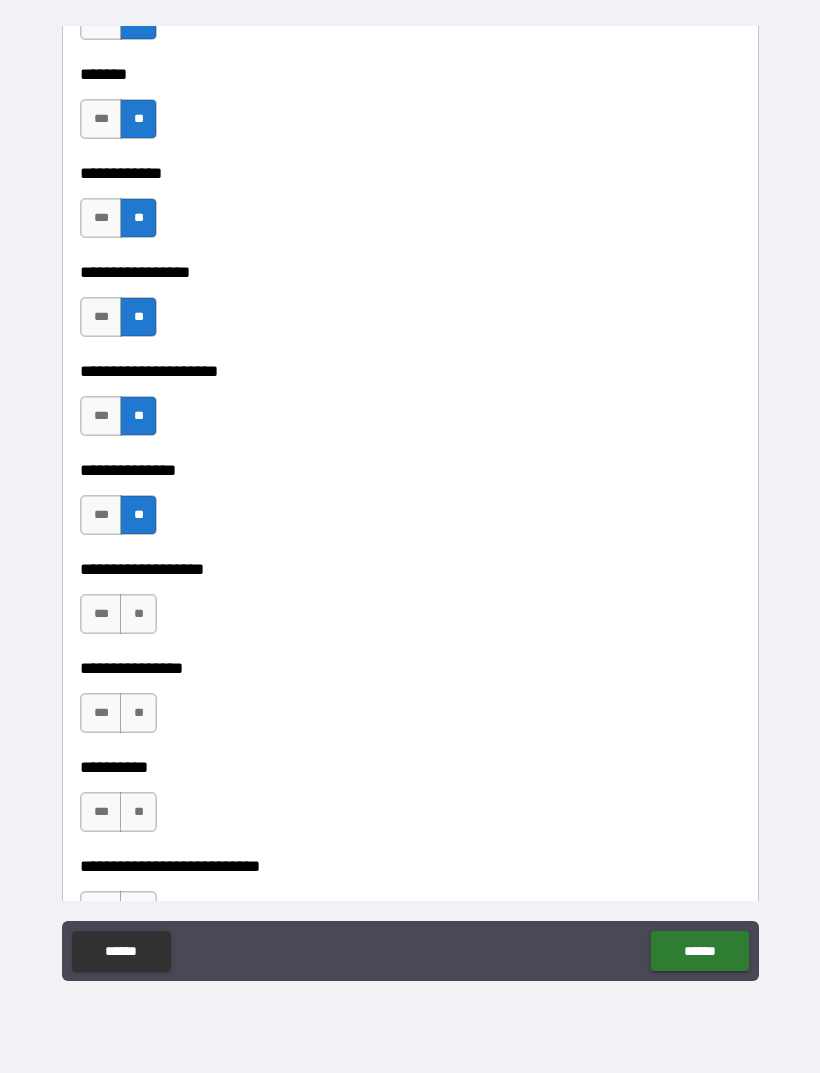 click on "**" at bounding box center (138, 614) 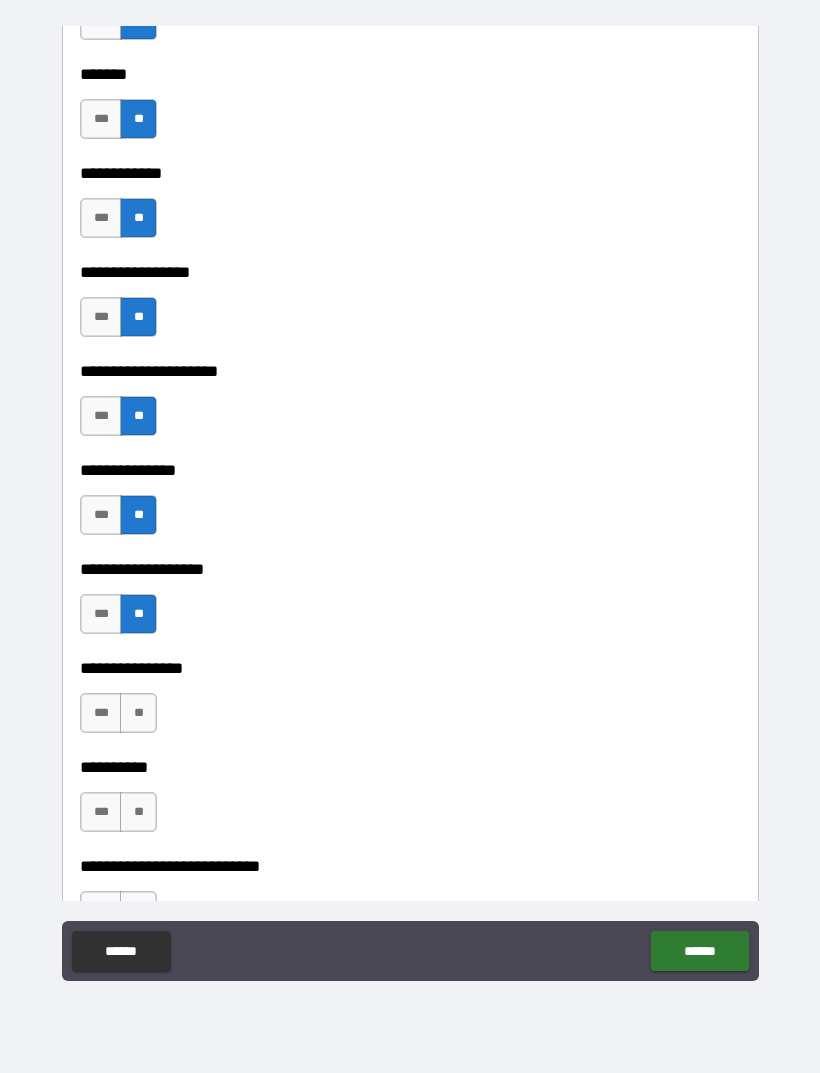 click on "**" at bounding box center [138, 713] 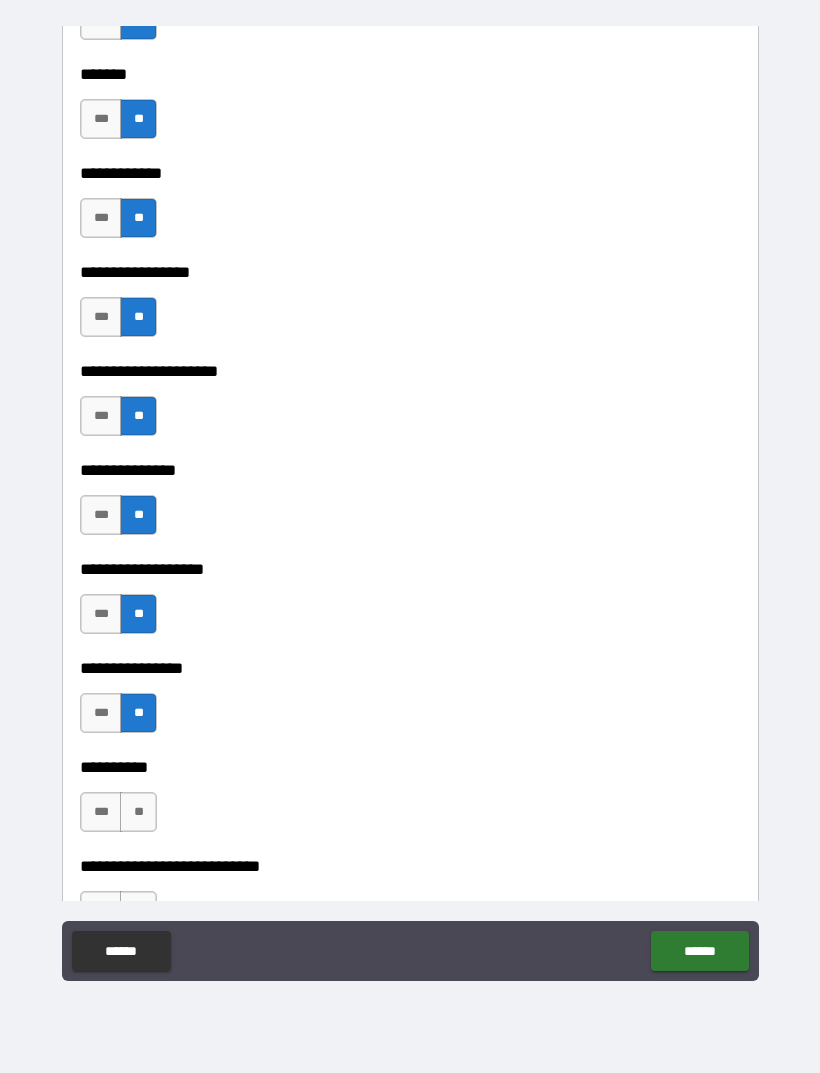 click on "**" at bounding box center (138, 812) 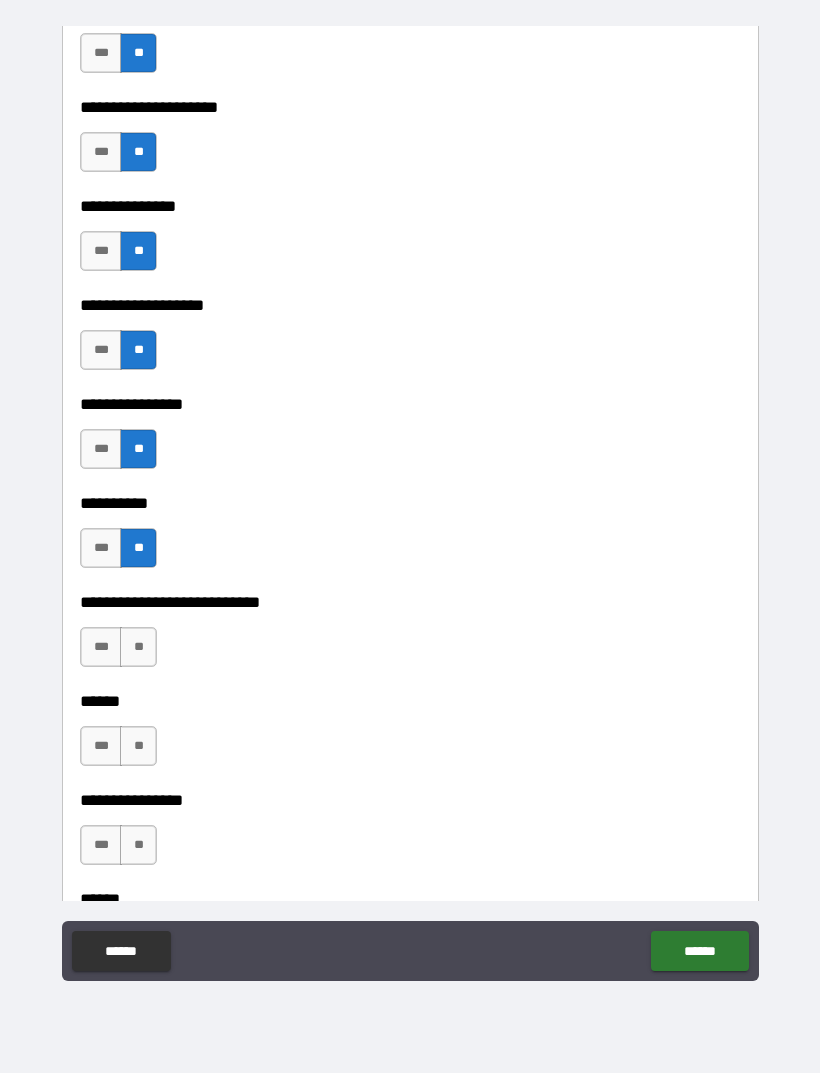 scroll, scrollTop: 6575, scrollLeft: 0, axis: vertical 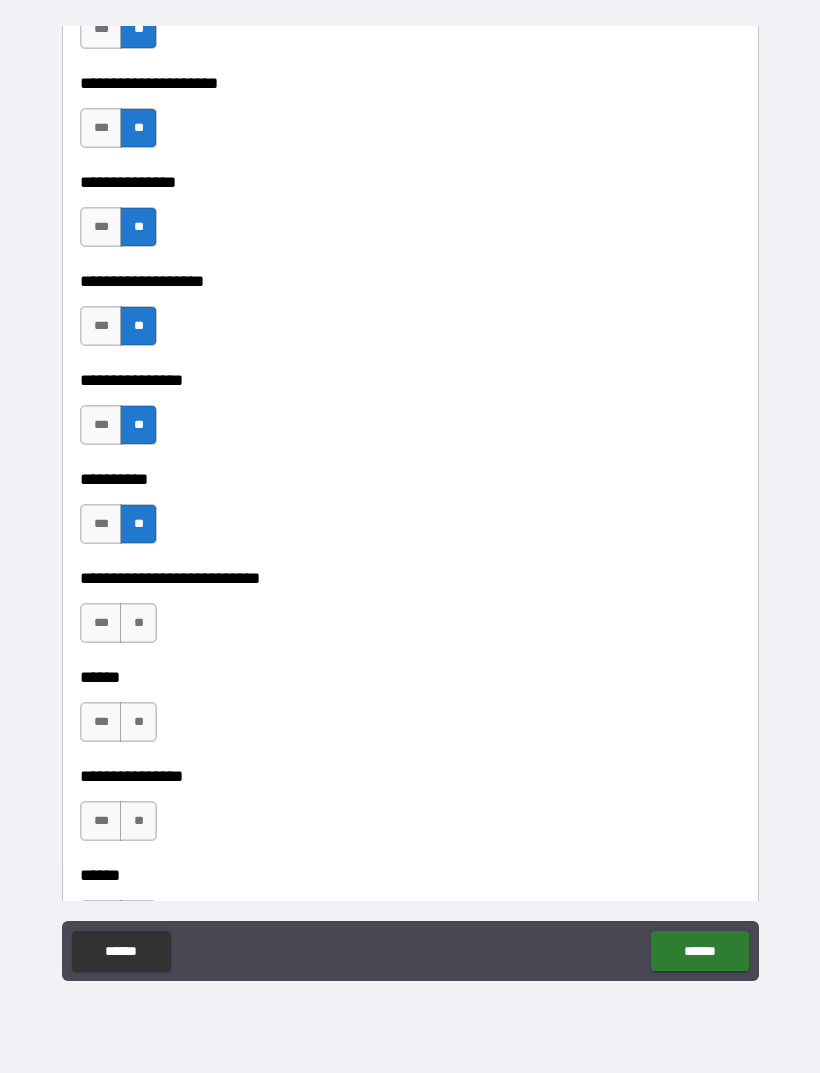 click on "**" at bounding box center [138, 623] 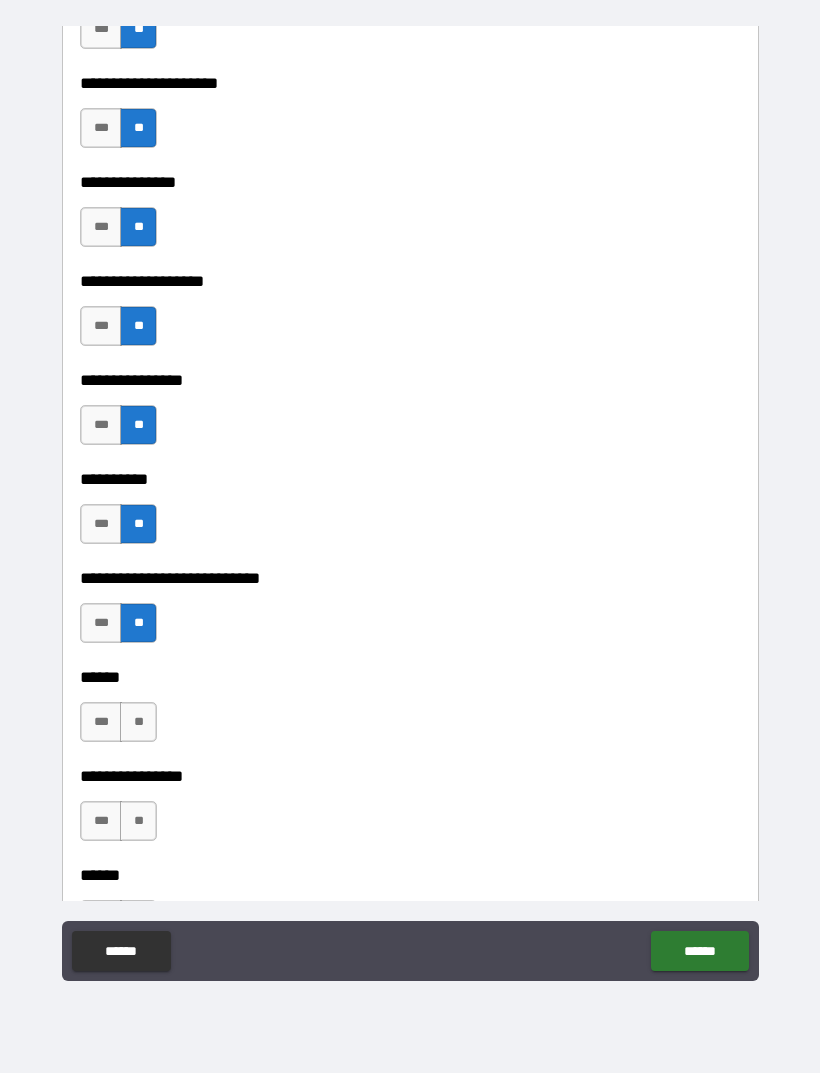 click on "**" at bounding box center [138, 722] 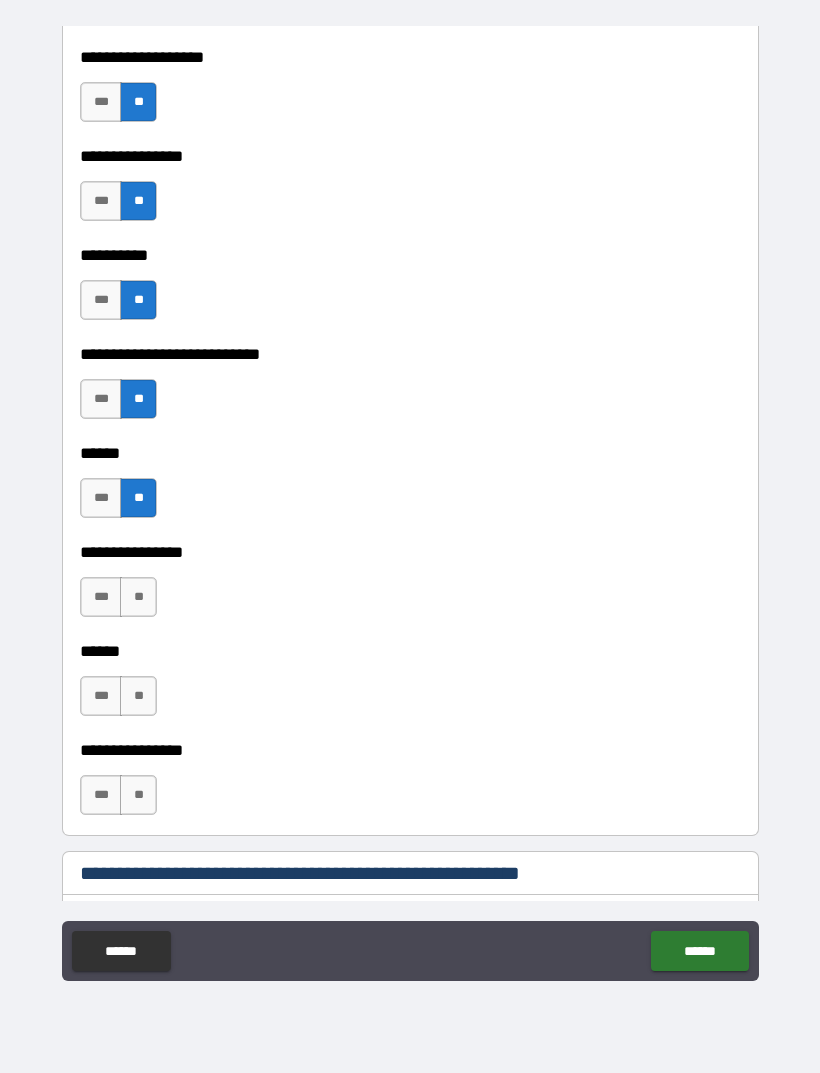 scroll, scrollTop: 6818, scrollLeft: 0, axis: vertical 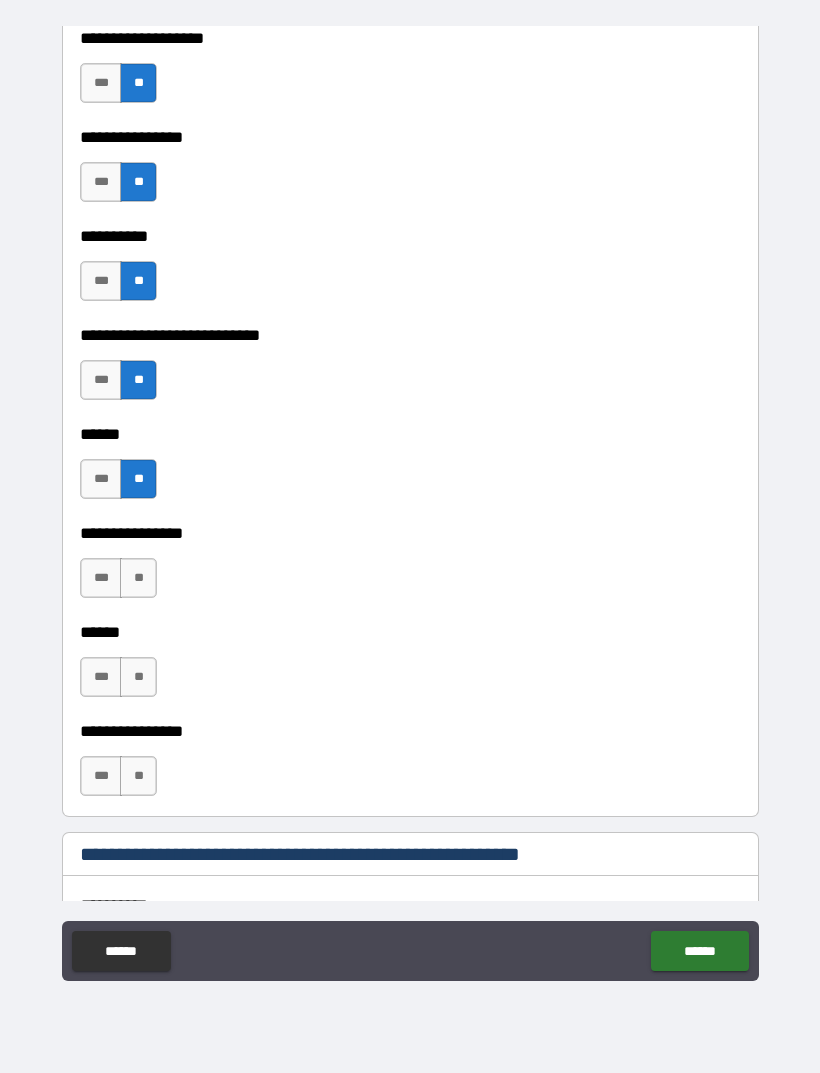 click on "**" at bounding box center [138, 578] 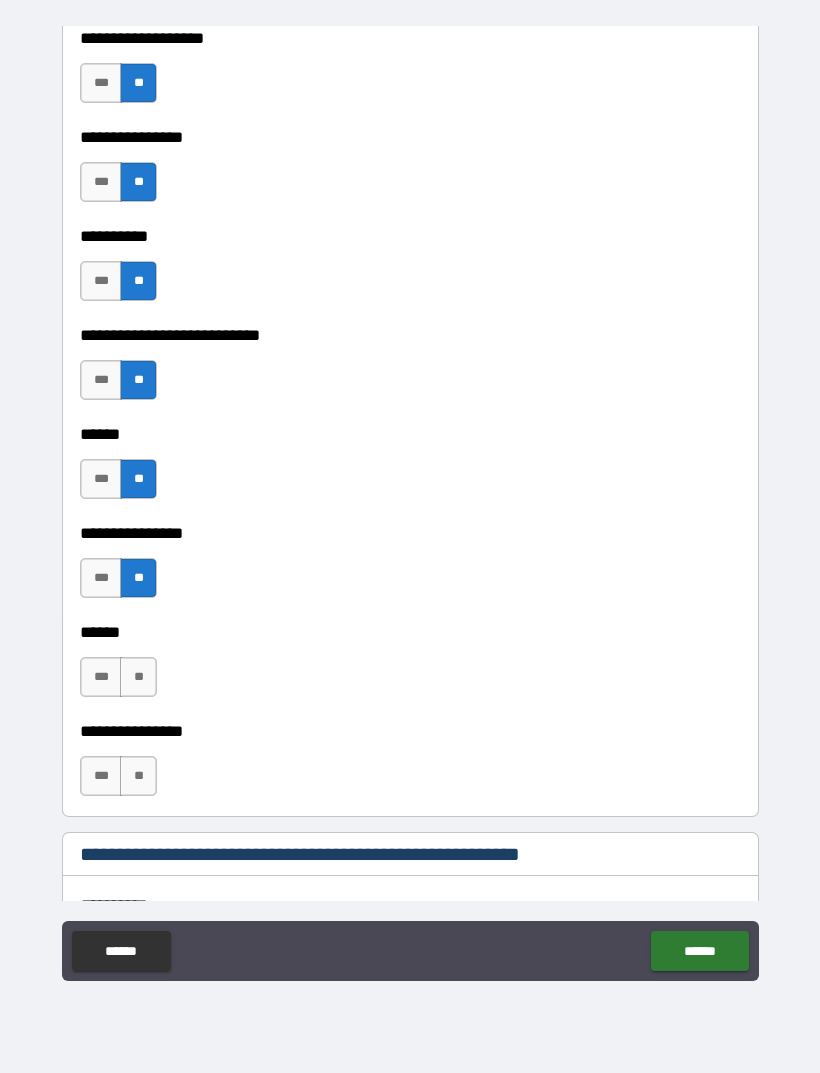 click on "**" at bounding box center (138, 677) 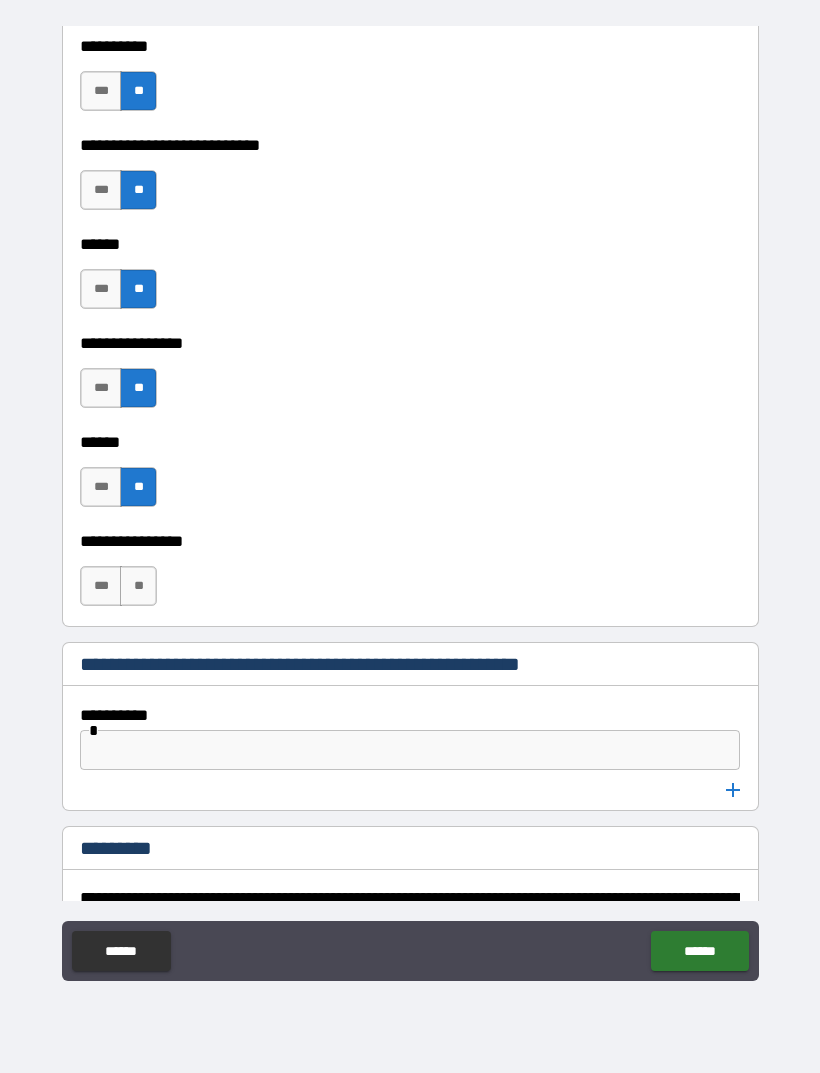 scroll, scrollTop: 7023, scrollLeft: 0, axis: vertical 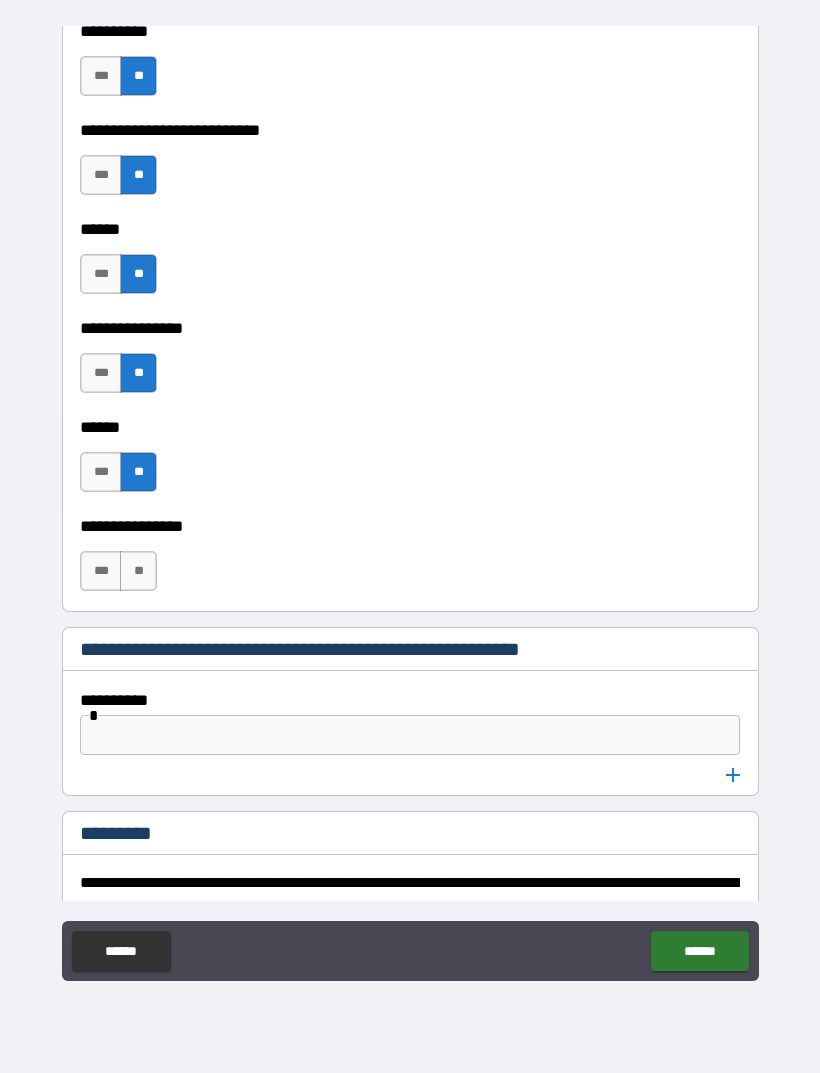click on "**" at bounding box center (138, 571) 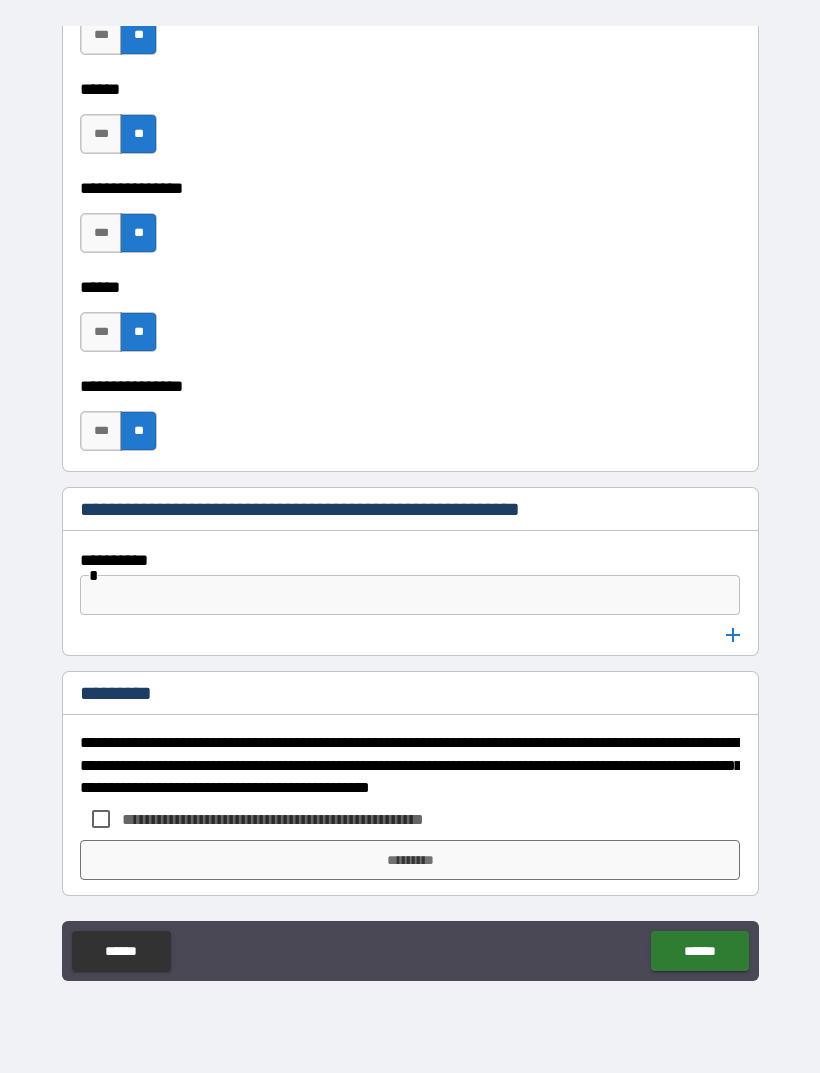 scroll, scrollTop: 7163, scrollLeft: 0, axis: vertical 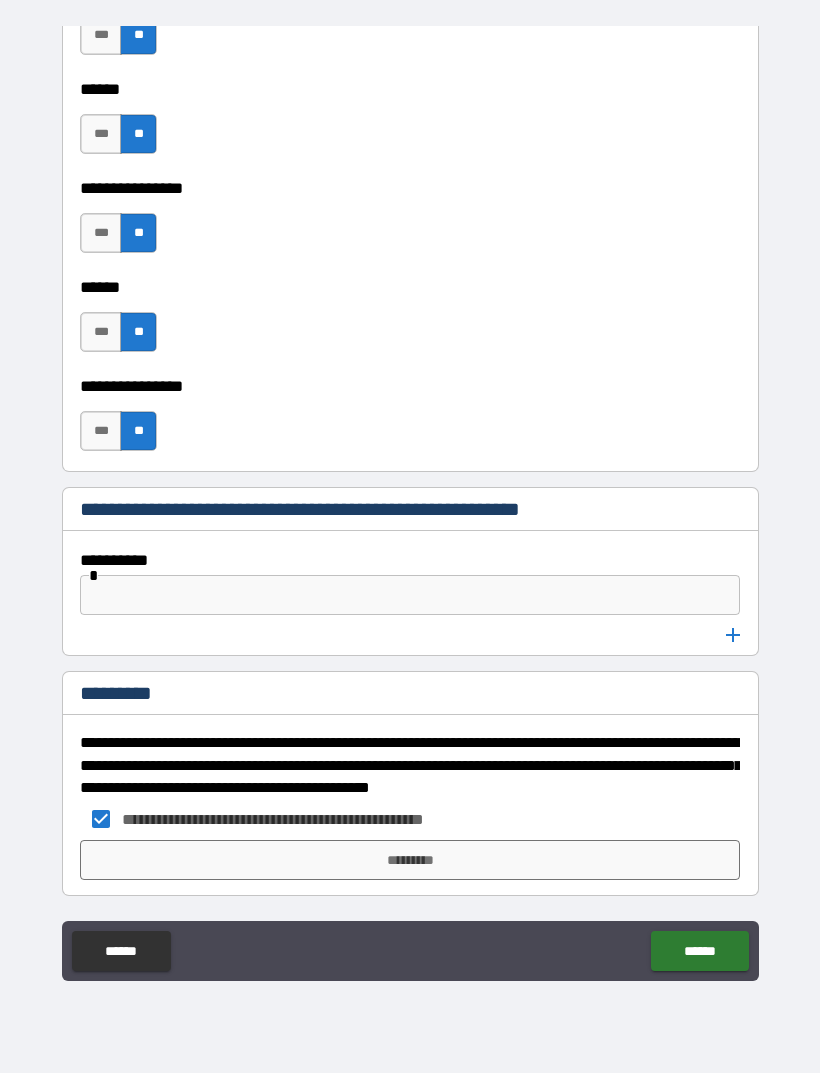 click on "*********" at bounding box center [410, 860] 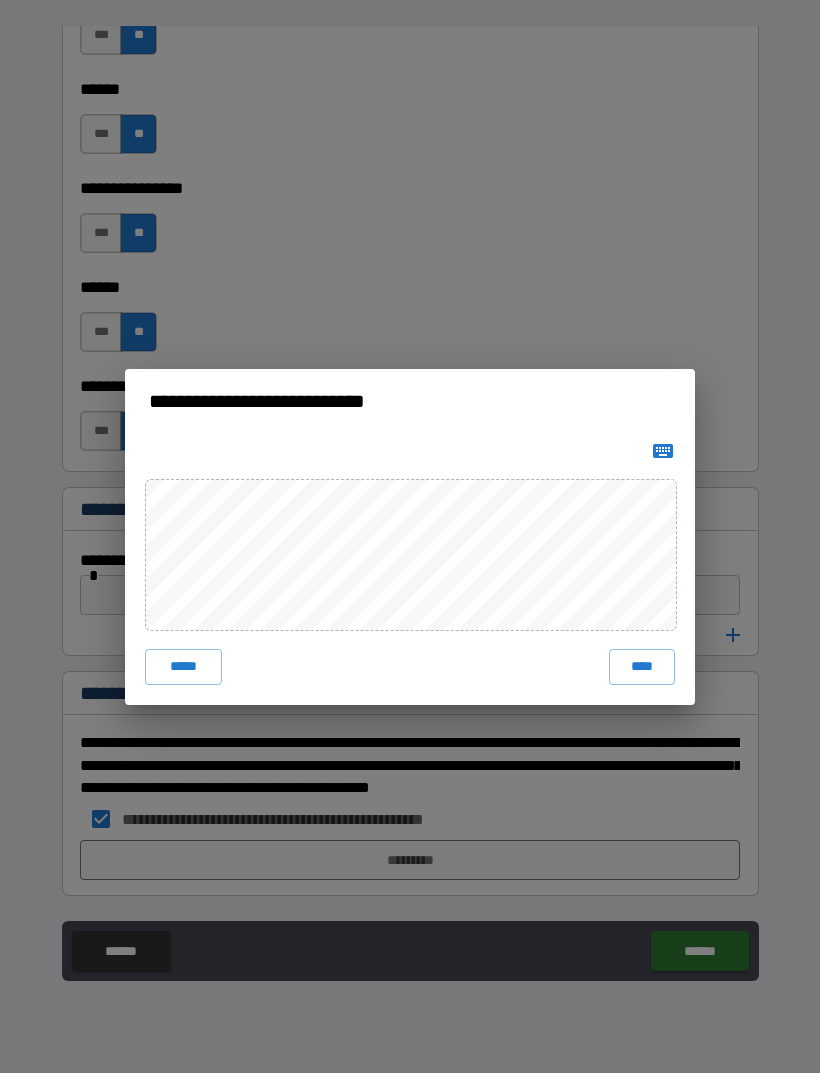 click on "****" at bounding box center (642, 667) 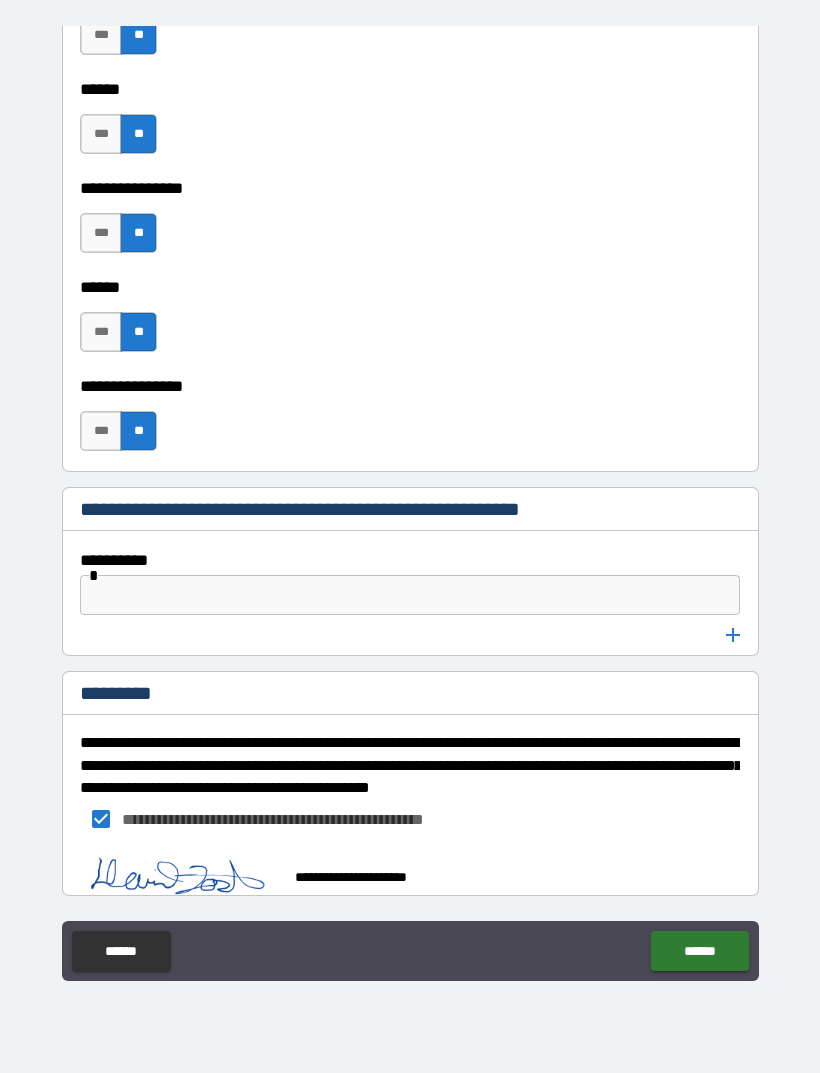 scroll, scrollTop: 7153, scrollLeft: 0, axis: vertical 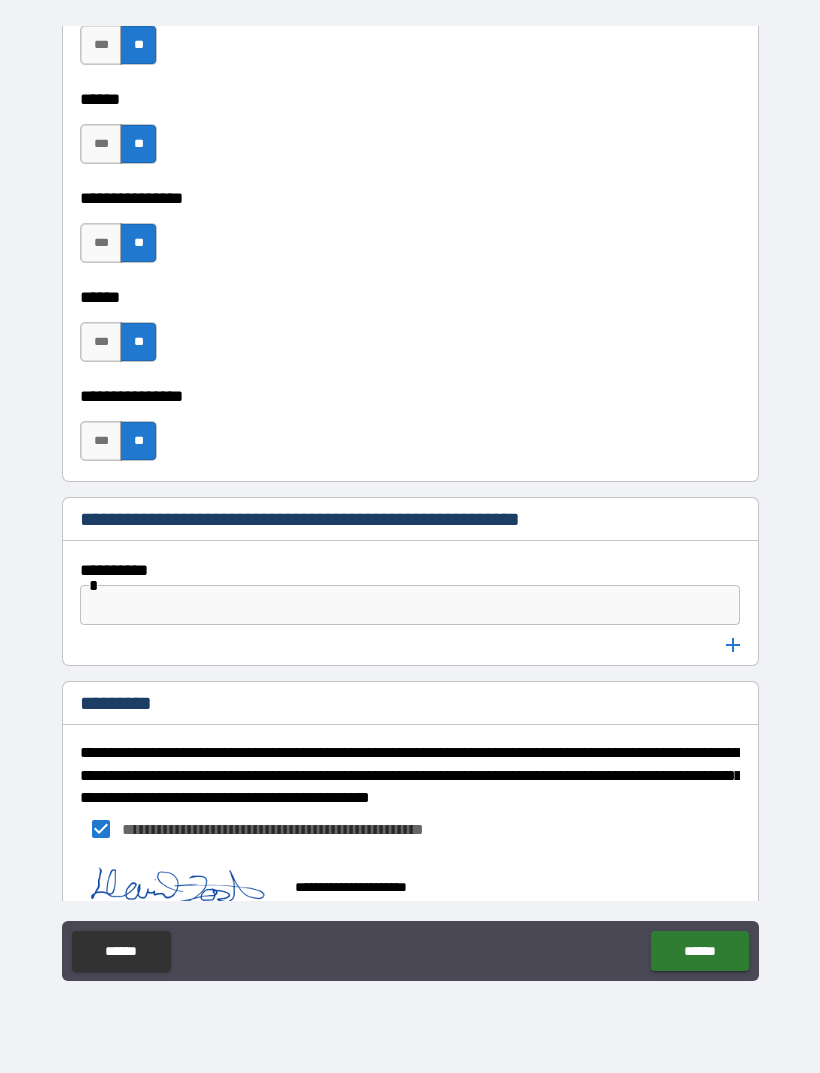 click on "******" at bounding box center [699, 951] 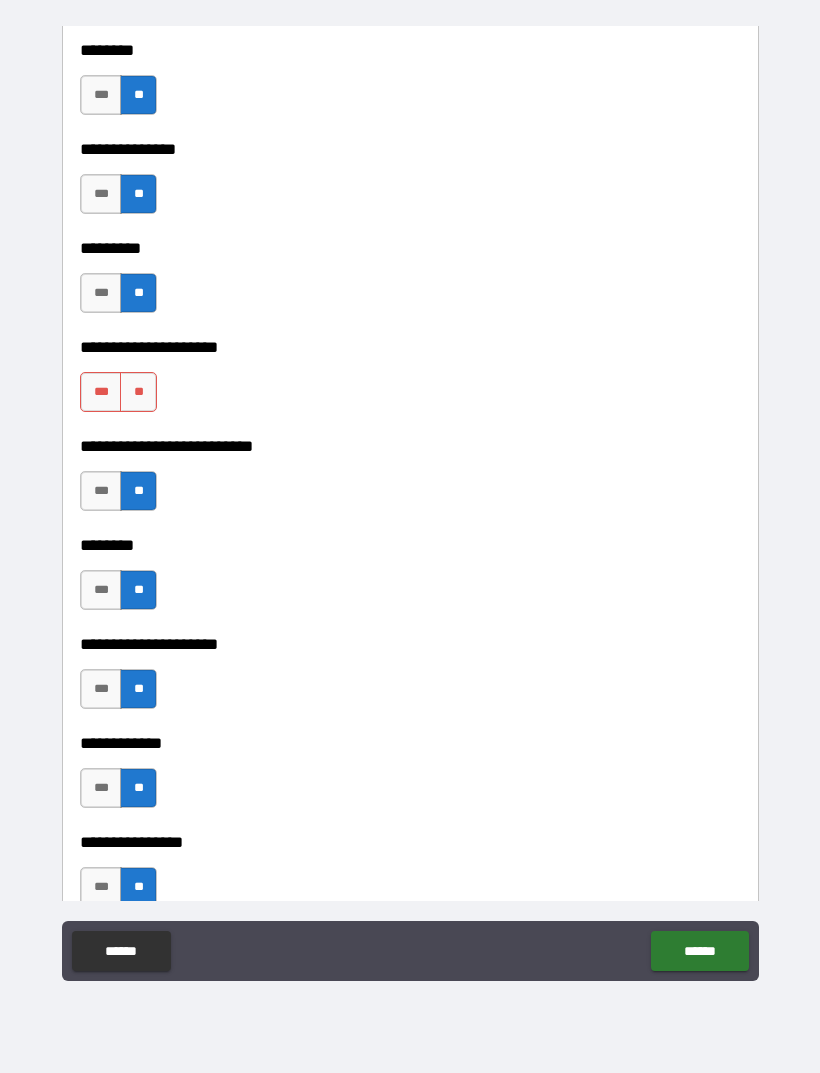 scroll, scrollTop: 4233, scrollLeft: 0, axis: vertical 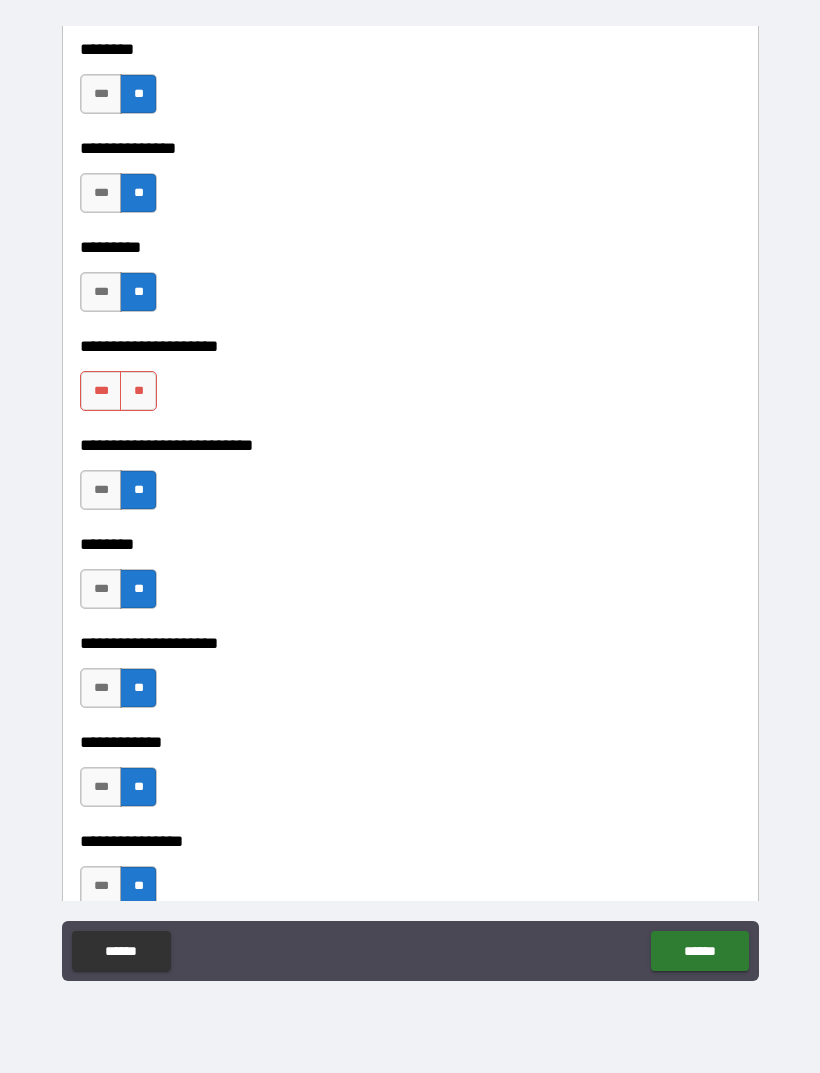 click on "***" at bounding box center (101, 391) 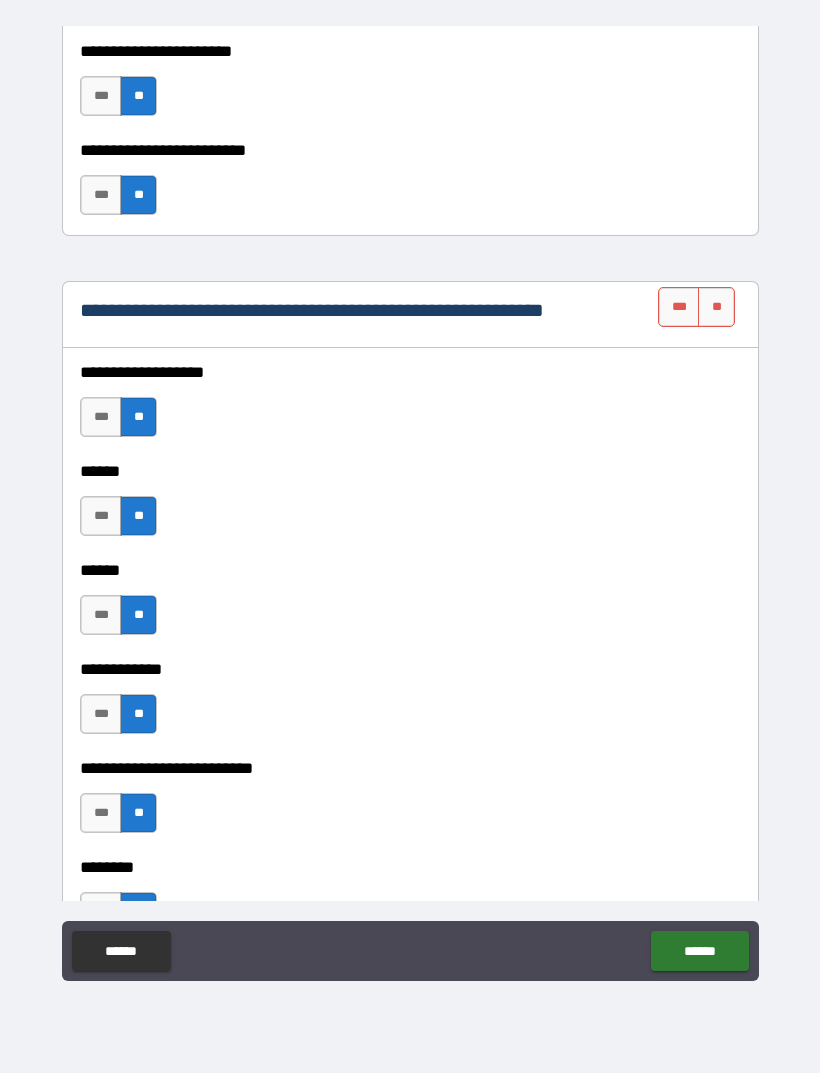 scroll, scrollTop: 3395, scrollLeft: 0, axis: vertical 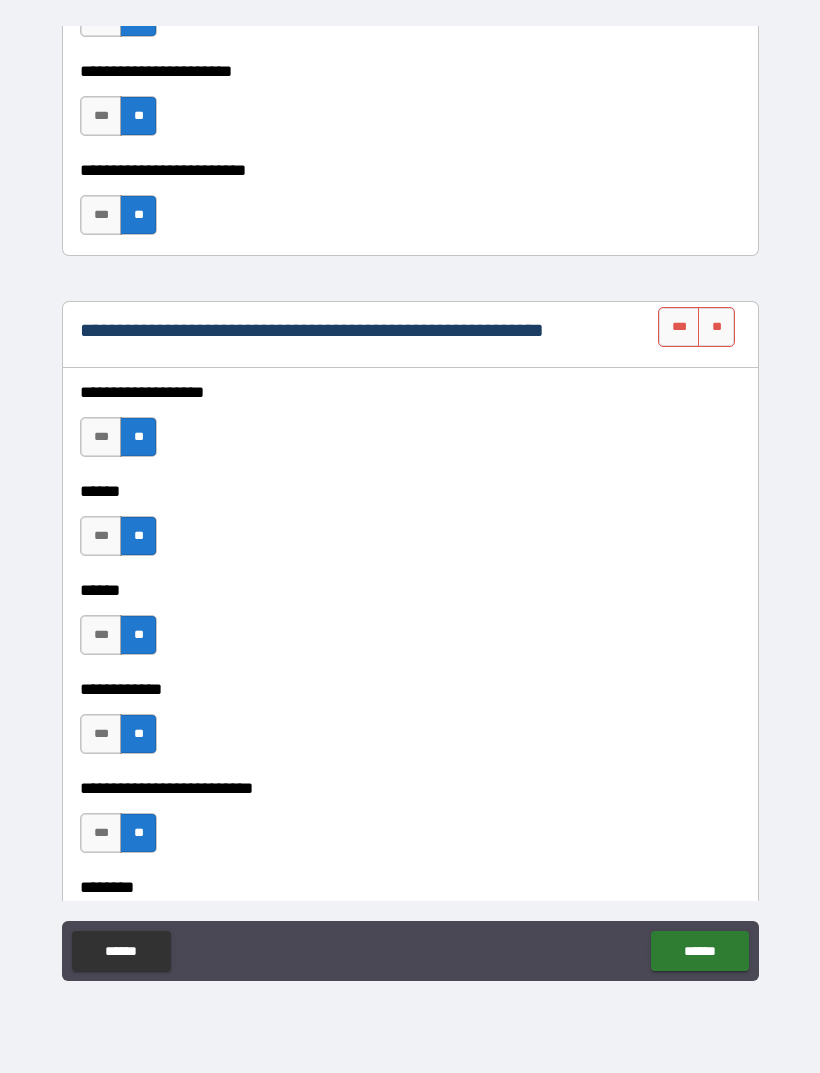 click on "**" at bounding box center [716, 327] 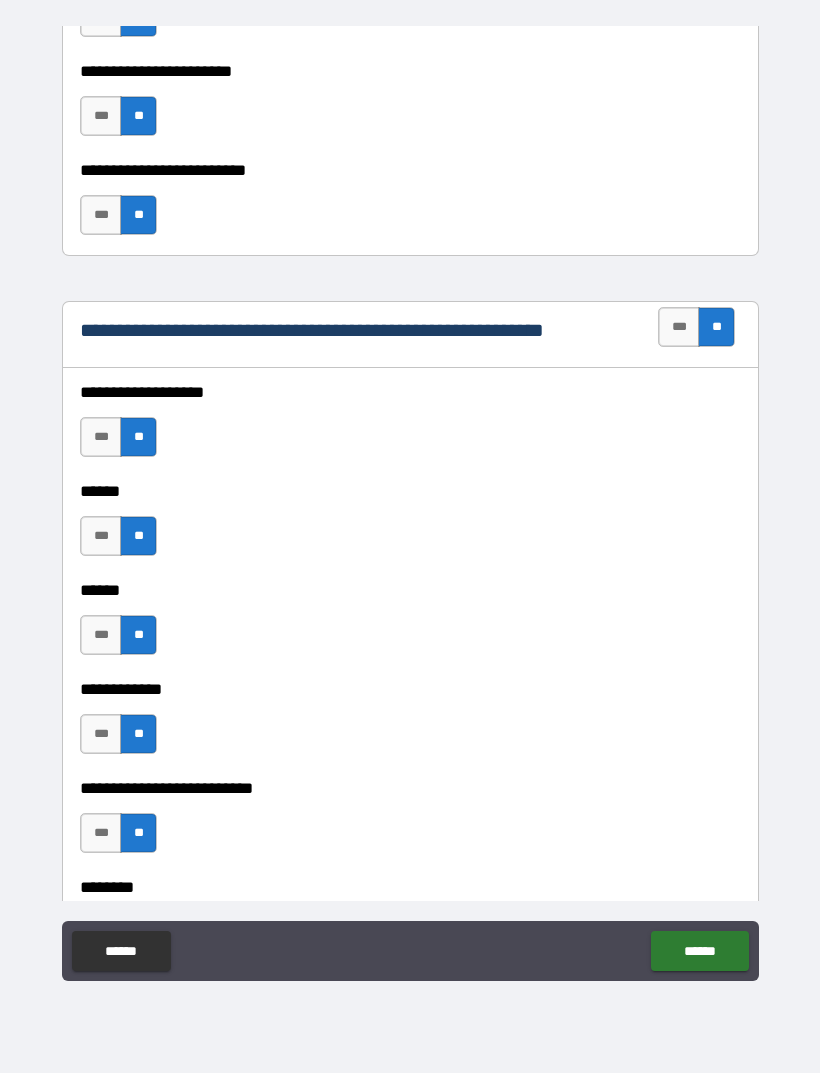 click on "******" at bounding box center (699, 951) 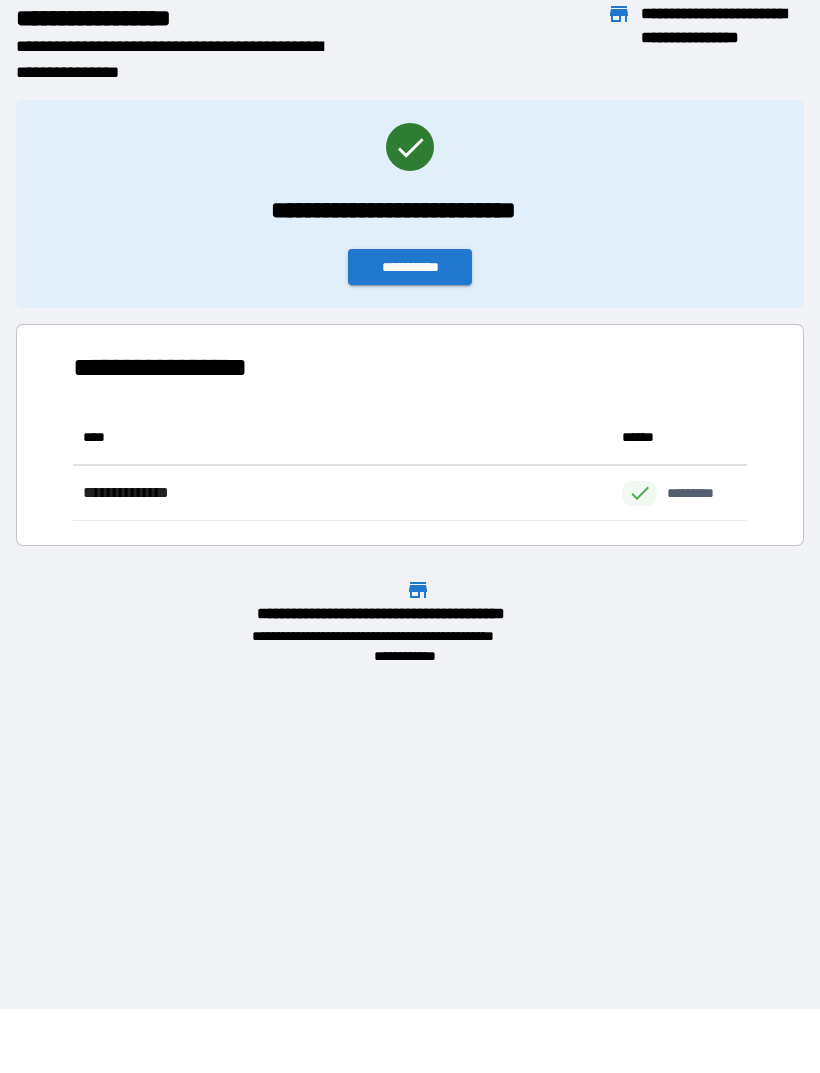 scroll, scrollTop: 1, scrollLeft: 1, axis: both 